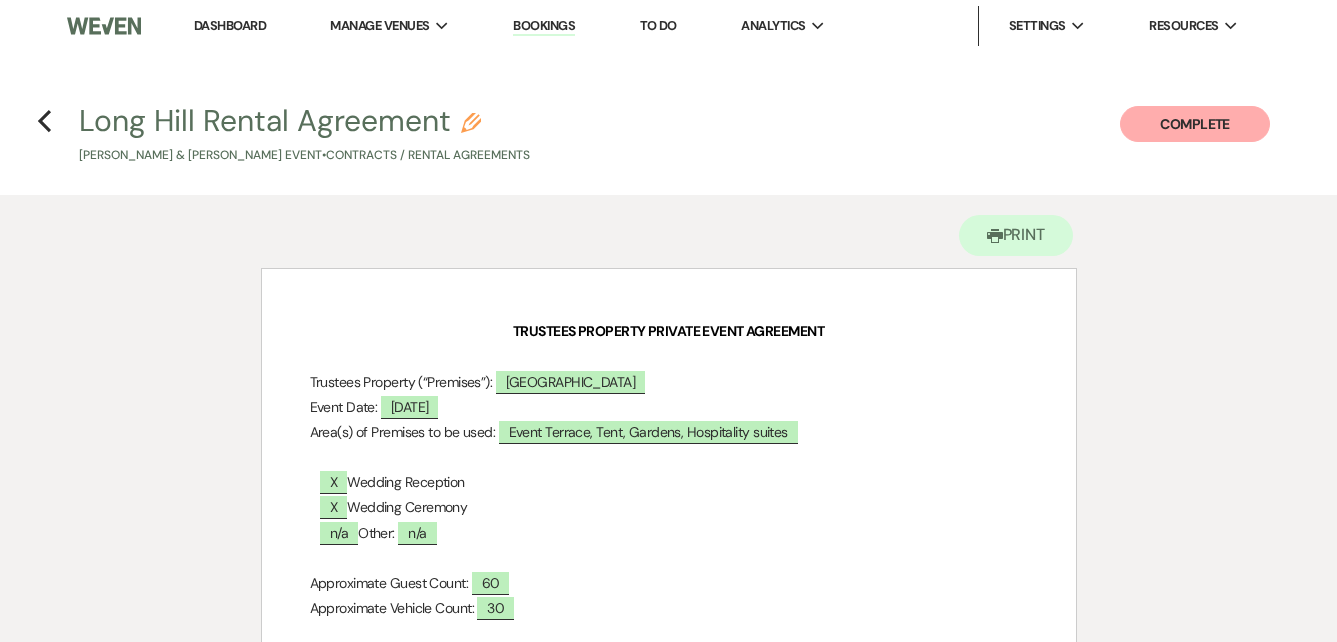 scroll, scrollTop: 131, scrollLeft: 0, axis: vertical 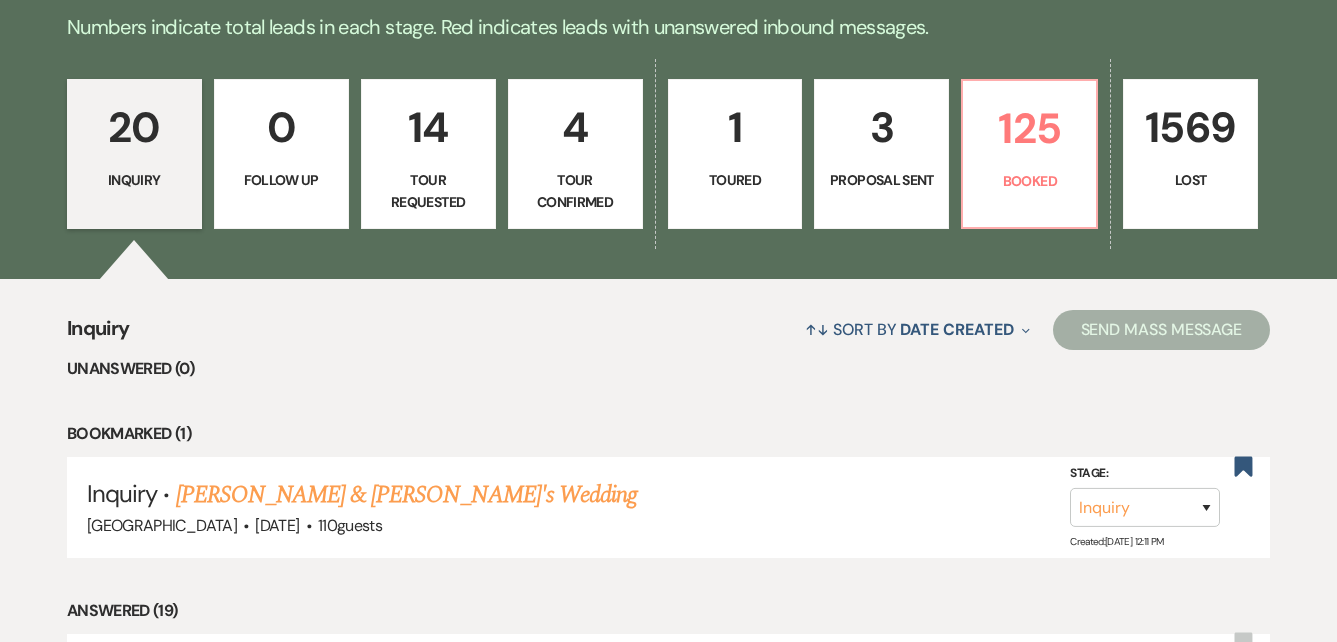 click on "3 Proposal Sent" at bounding box center [881, 154] 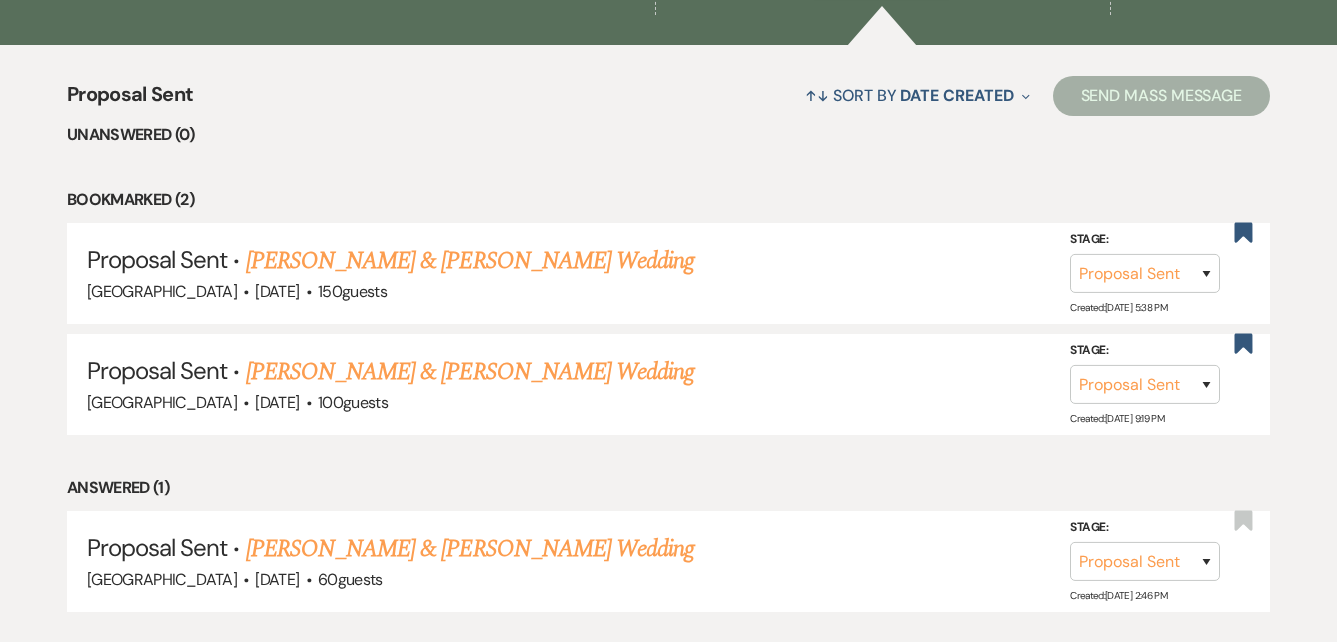 scroll, scrollTop: 800, scrollLeft: 0, axis: vertical 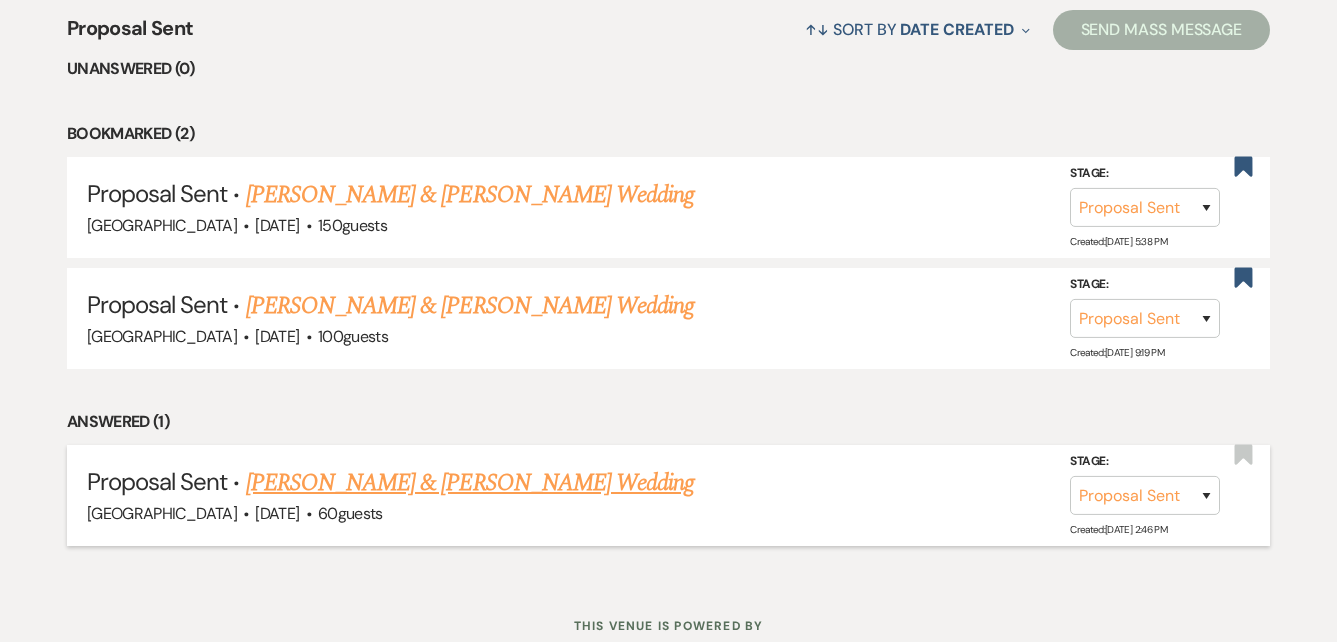 click on "[PERSON_NAME] & [PERSON_NAME] Wedding" at bounding box center [470, 483] 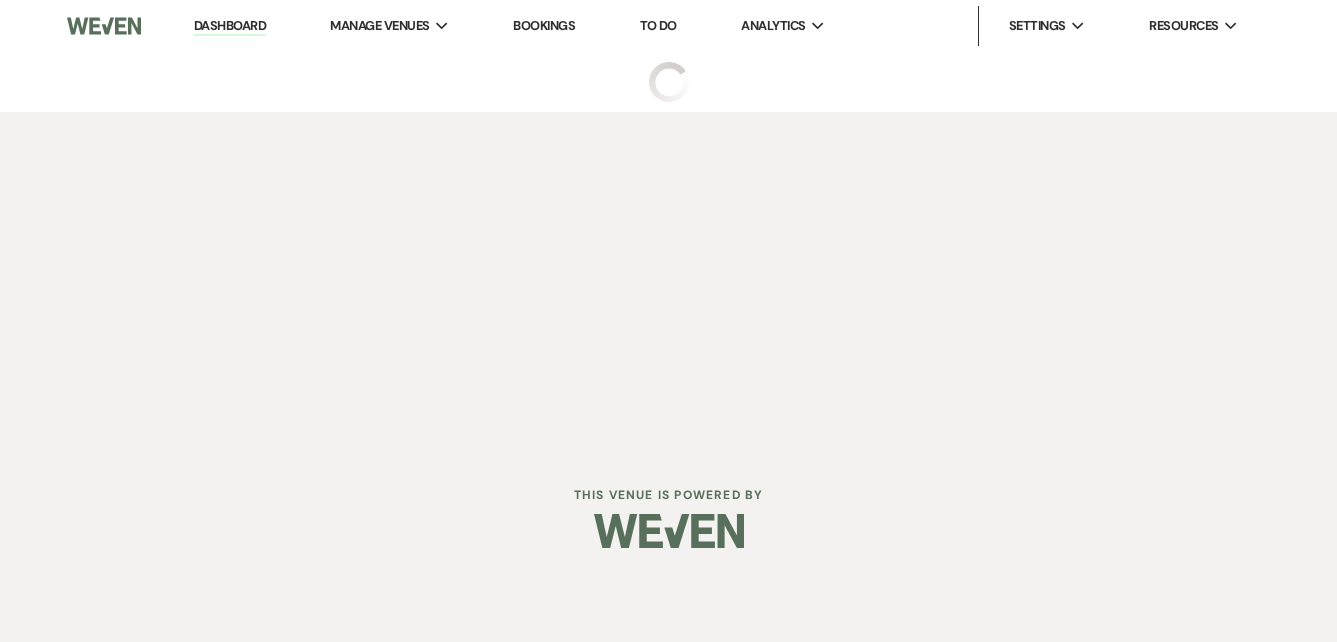 scroll, scrollTop: 0, scrollLeft: 0, axis: both 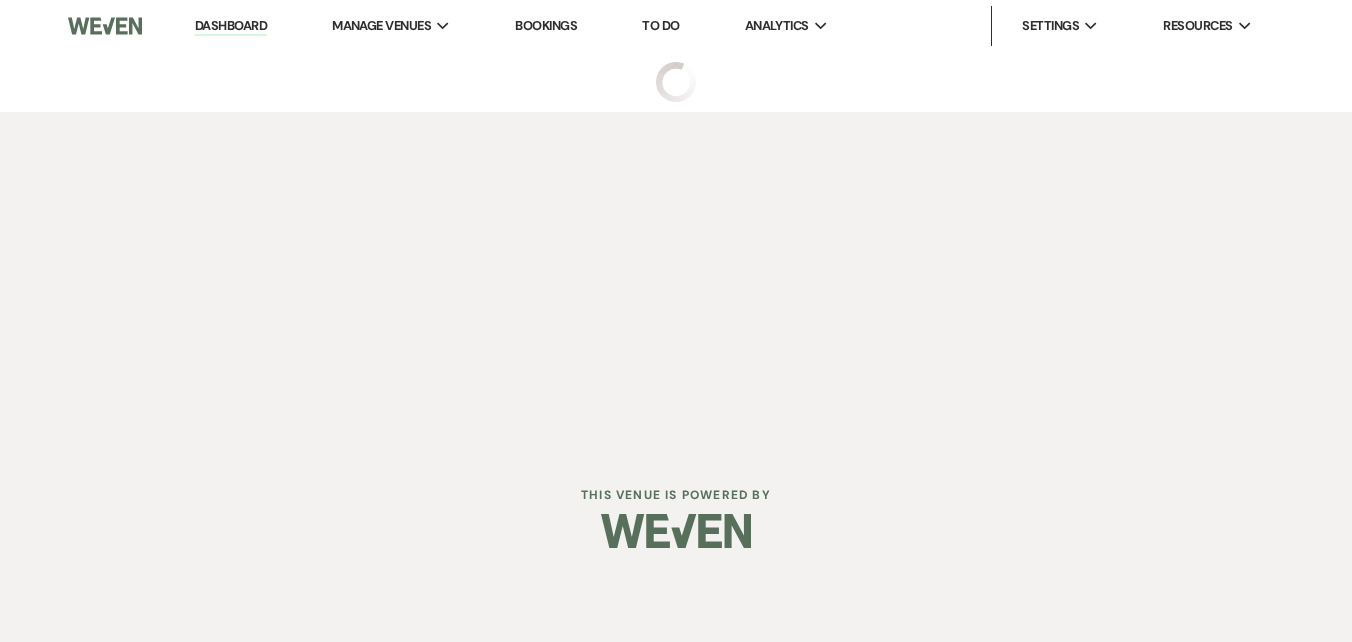select on "6" 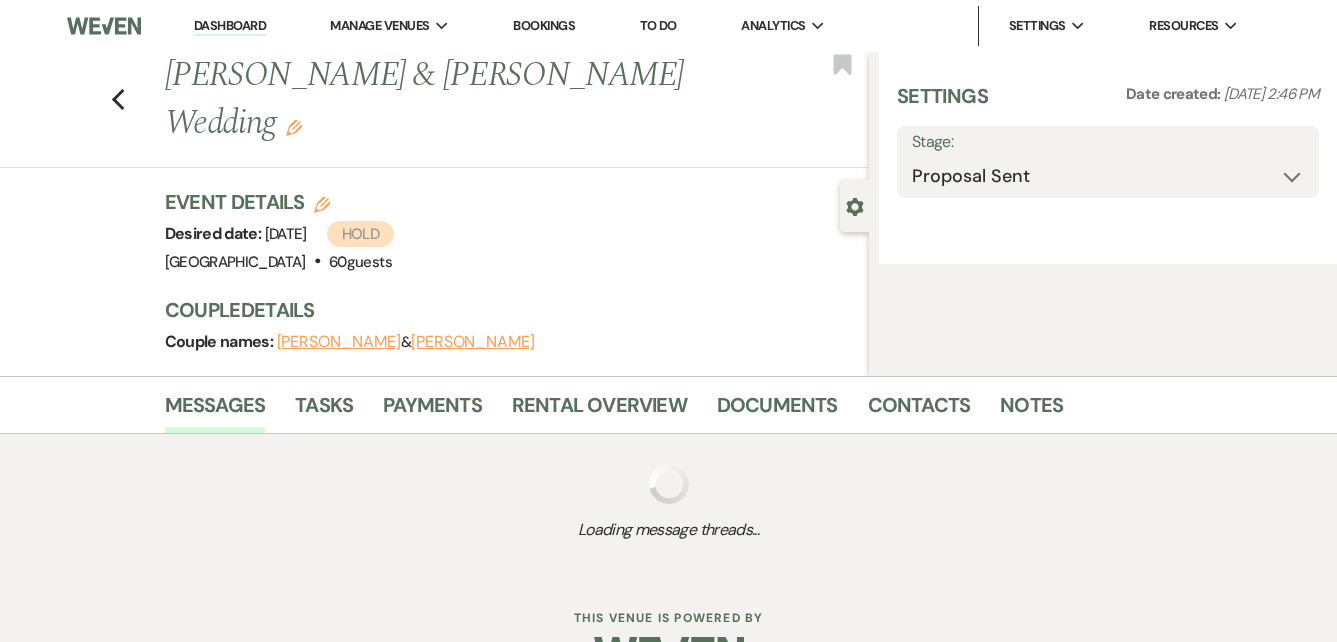 select on "5" 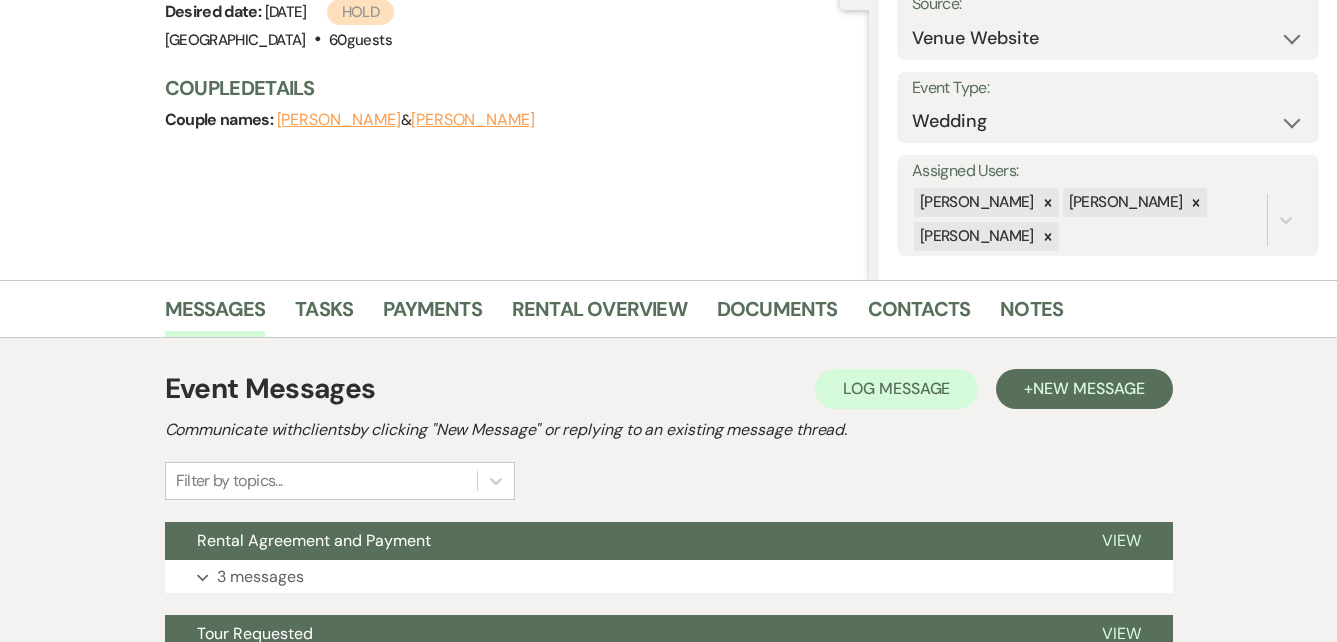 scroll, scrollTop: 425, scrollLeft: 0, axis: vertical 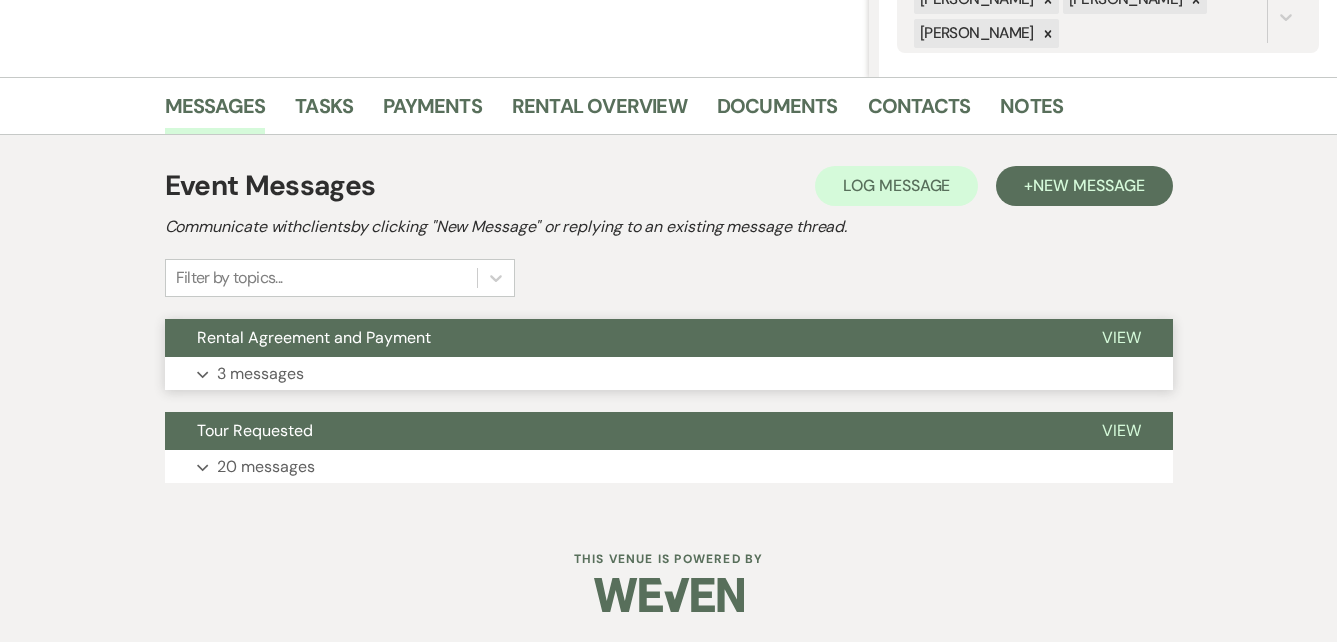 click on "Rental Agreement and Payment" at bounding box center [617, 338] 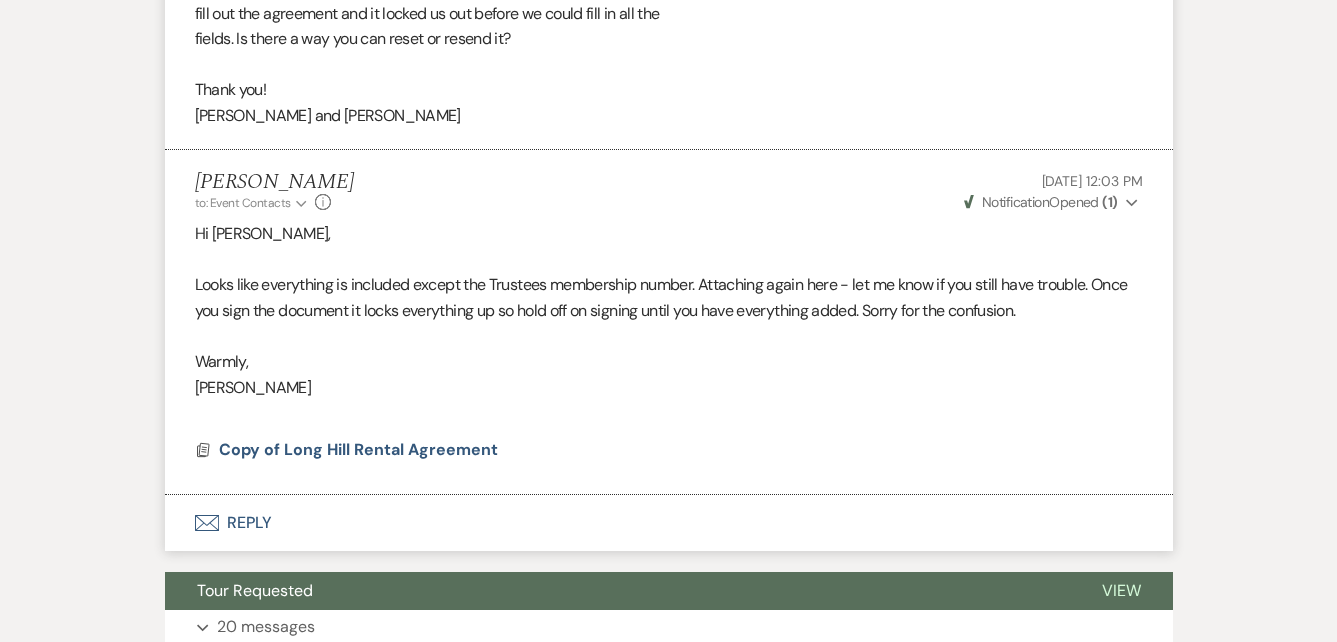 scroll, scrollTop: 1639, scrollLeft: 0, axis: vertical 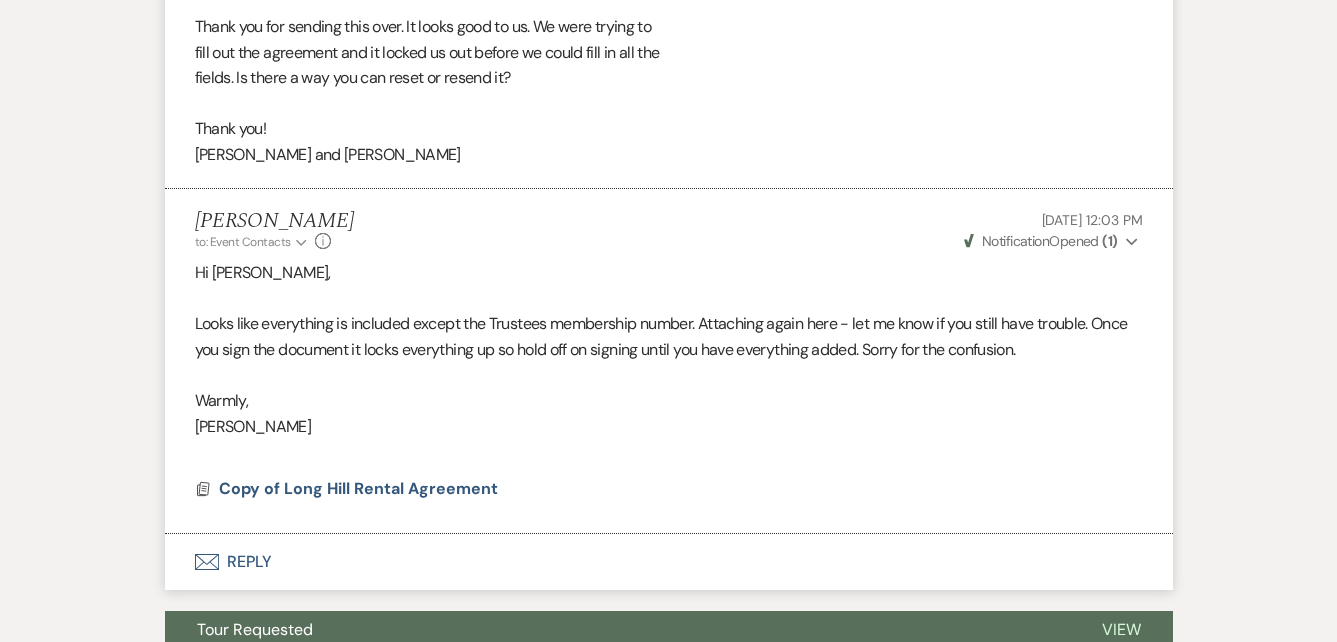 click on "Envelope Reply" at bounding box center [669, 562] 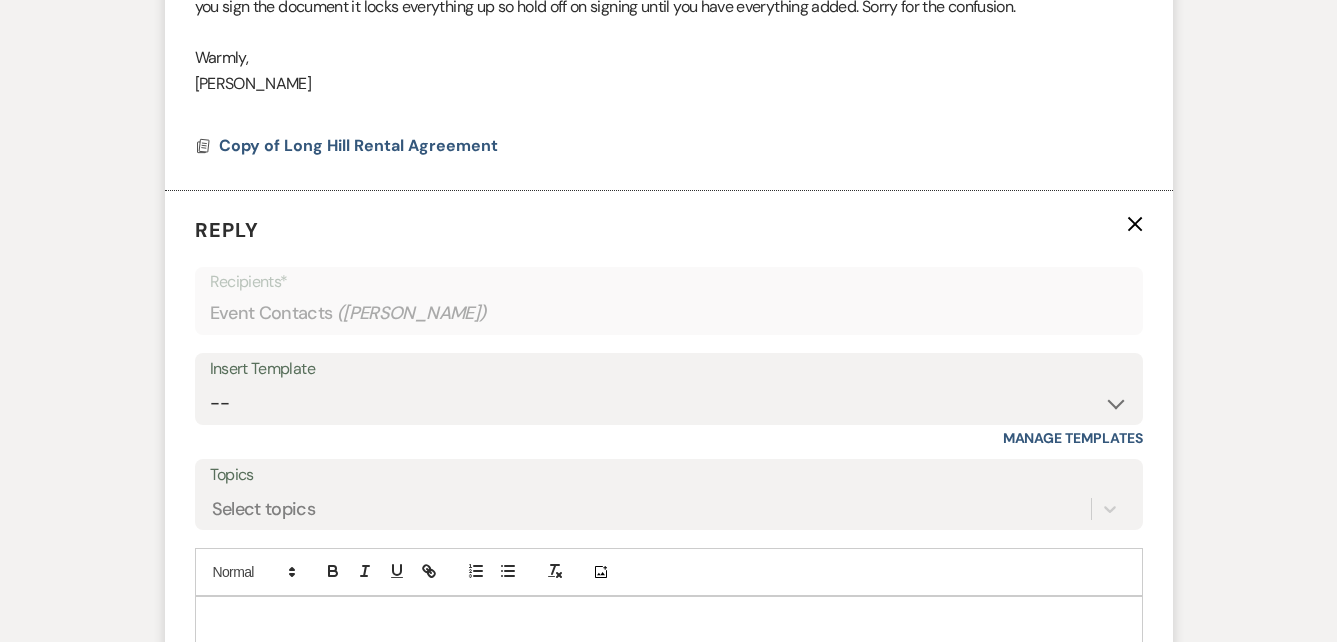 scroll, scrollTop: 2095, scrollLeft: 0, axis: vertical 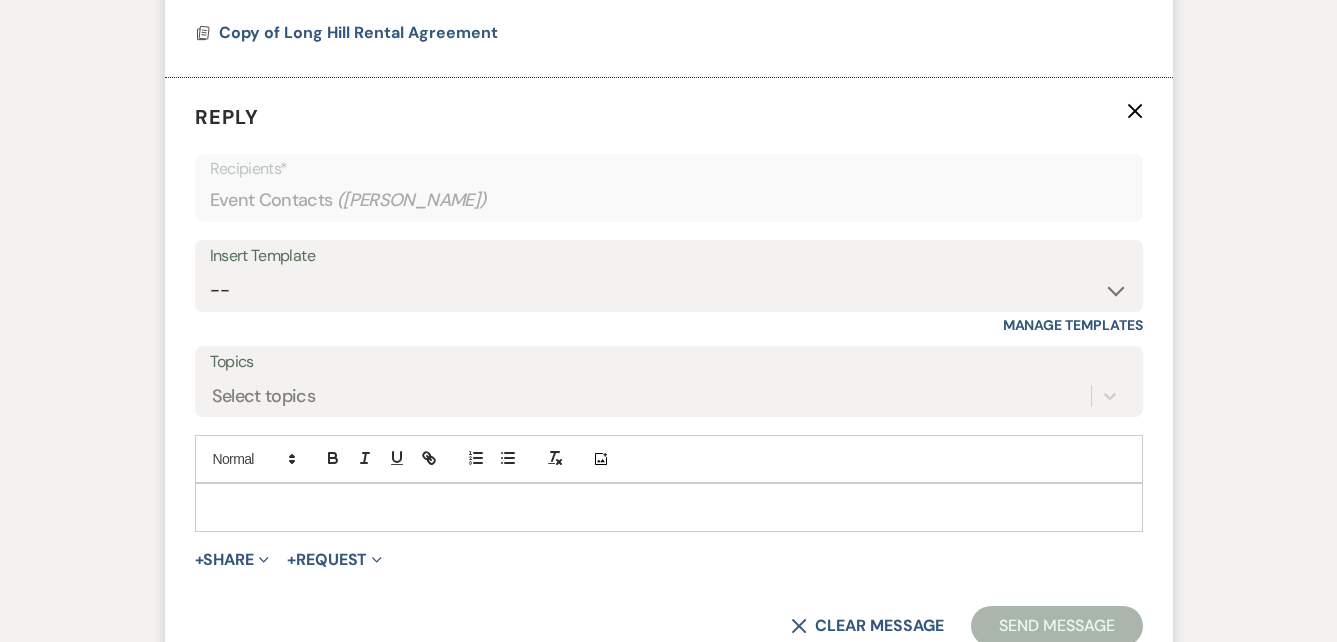 click at bounding box center (669, 507) 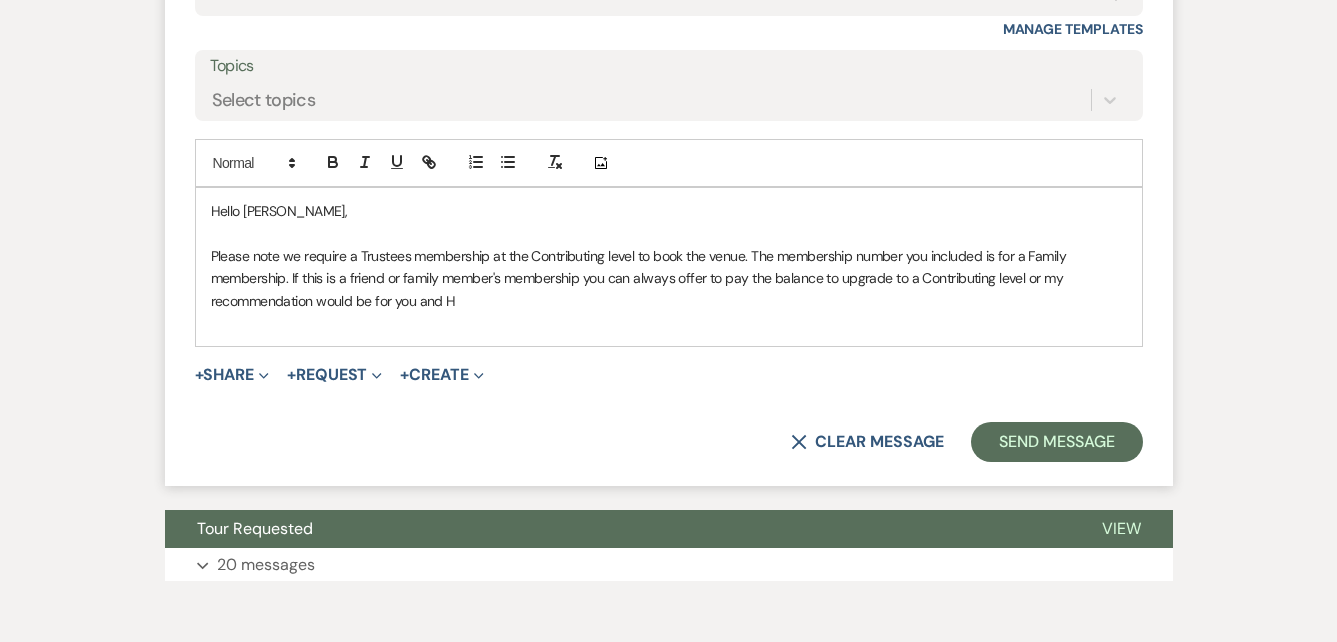 scroll, scrollTop: 2395, scrollLeft: 0, axis: vertical 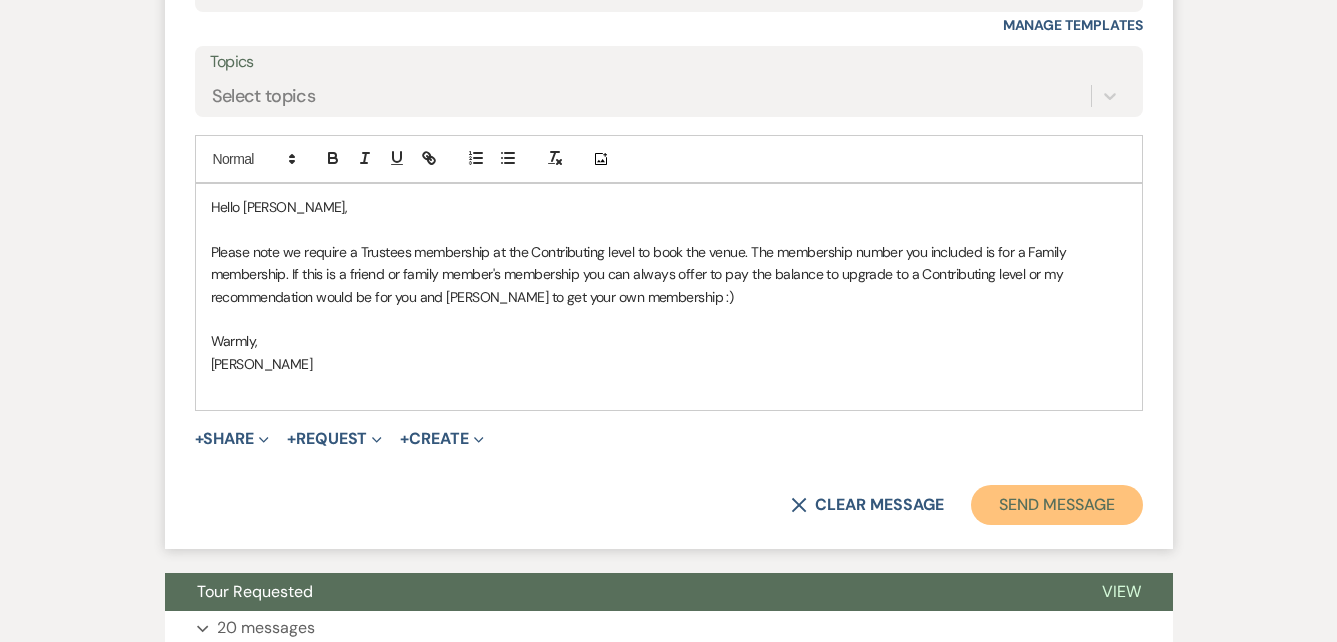 click on "Send Message" at bounding box center (1056, 505) 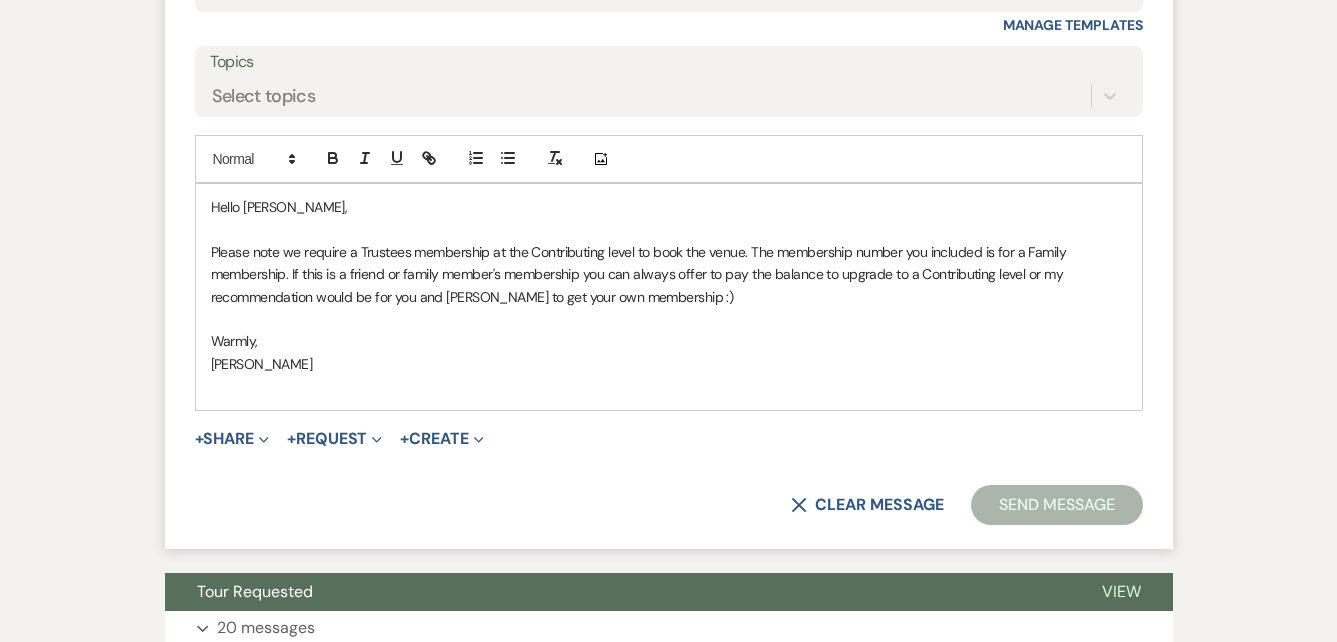 scroll, scrollTop: 2161, scrollLeft: 0, axis: vertical 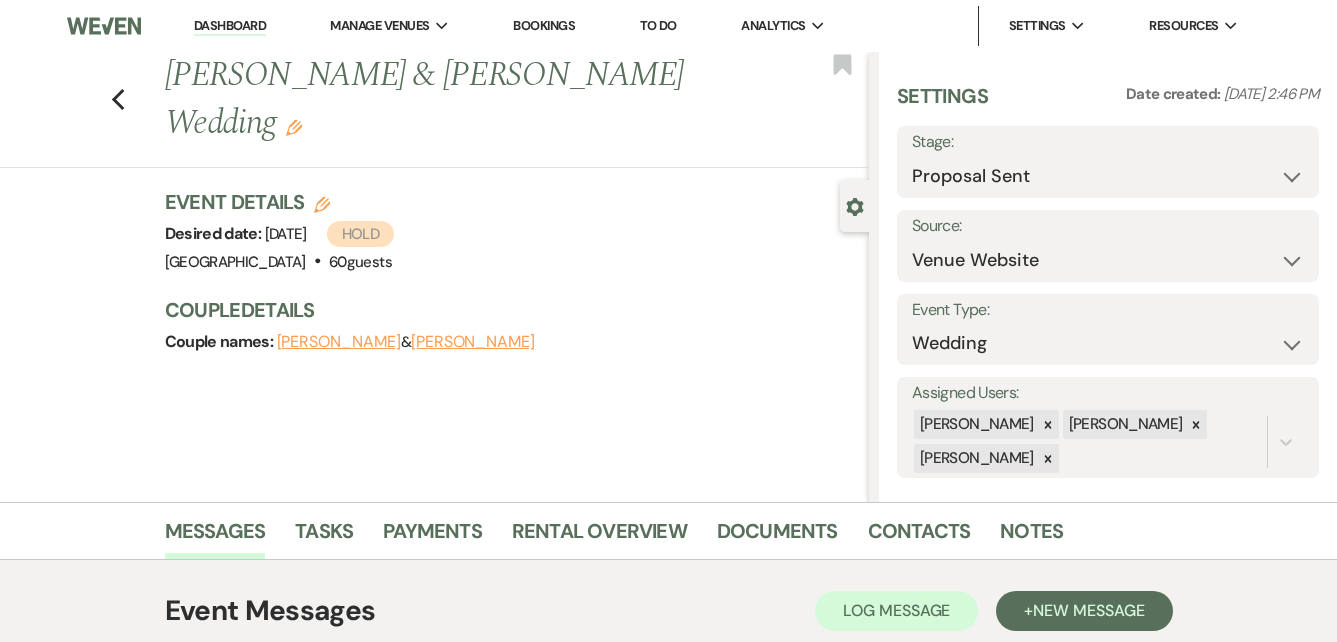 click on "Dashboard" at bounding box center [230, 26] 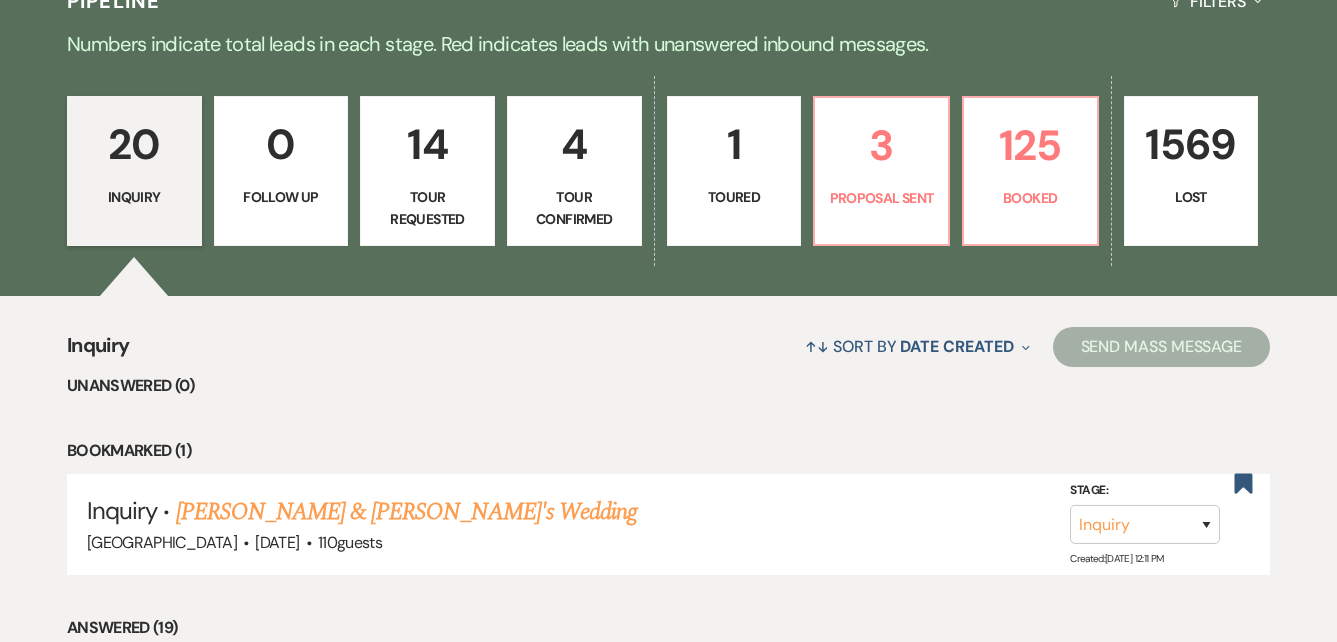 scroll, scrollTop: 500, scrollLeft: 0, axis: vertical 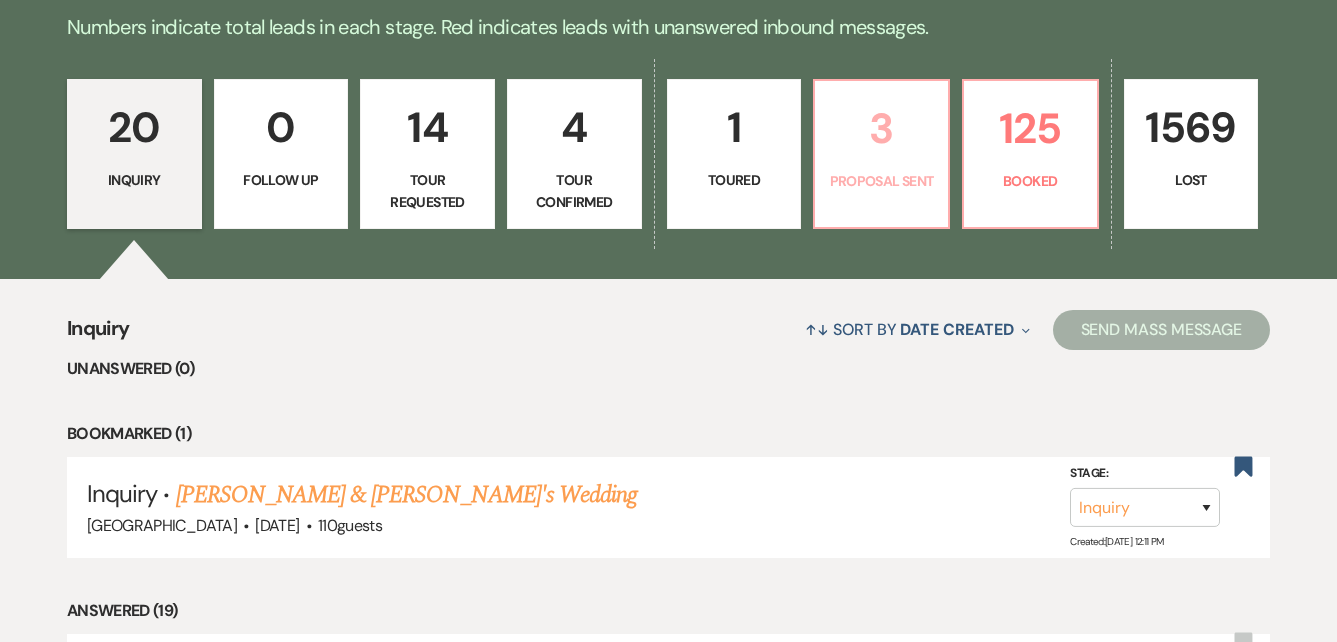 click on "3 Proposal Sent" at bounding box center (881, 154) 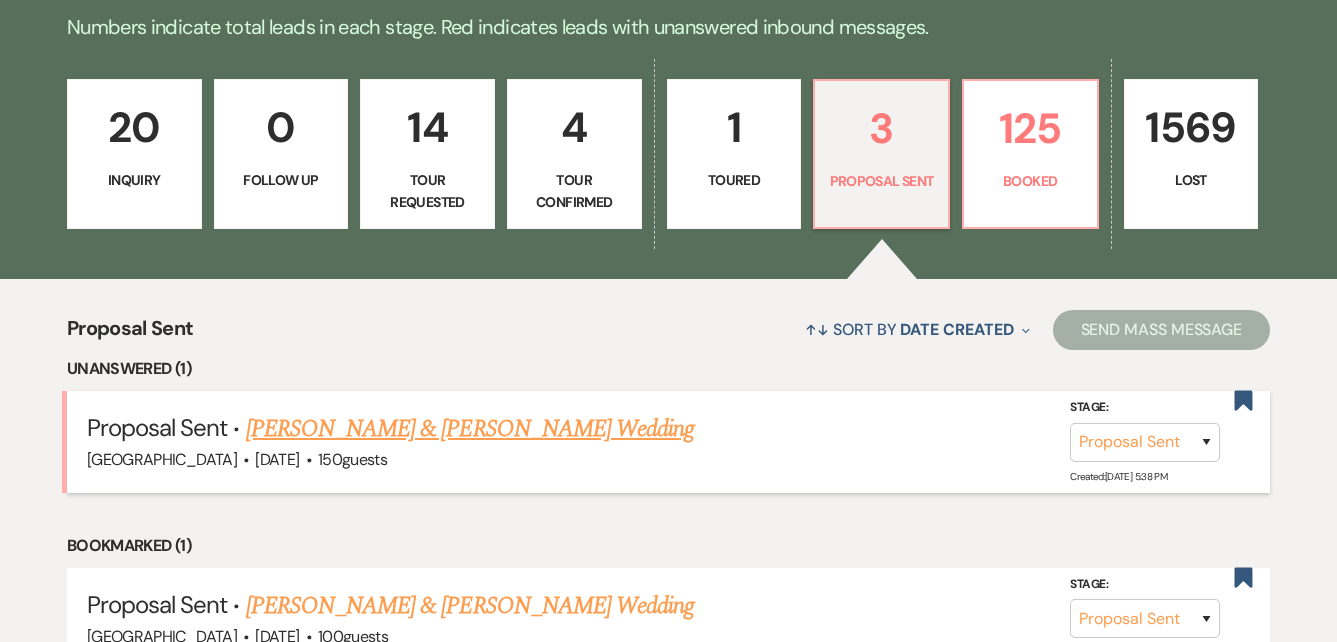 click on "[PERSON_NAME] & [PERSON_NAME] Wedding" at bounding box center (470, 429) 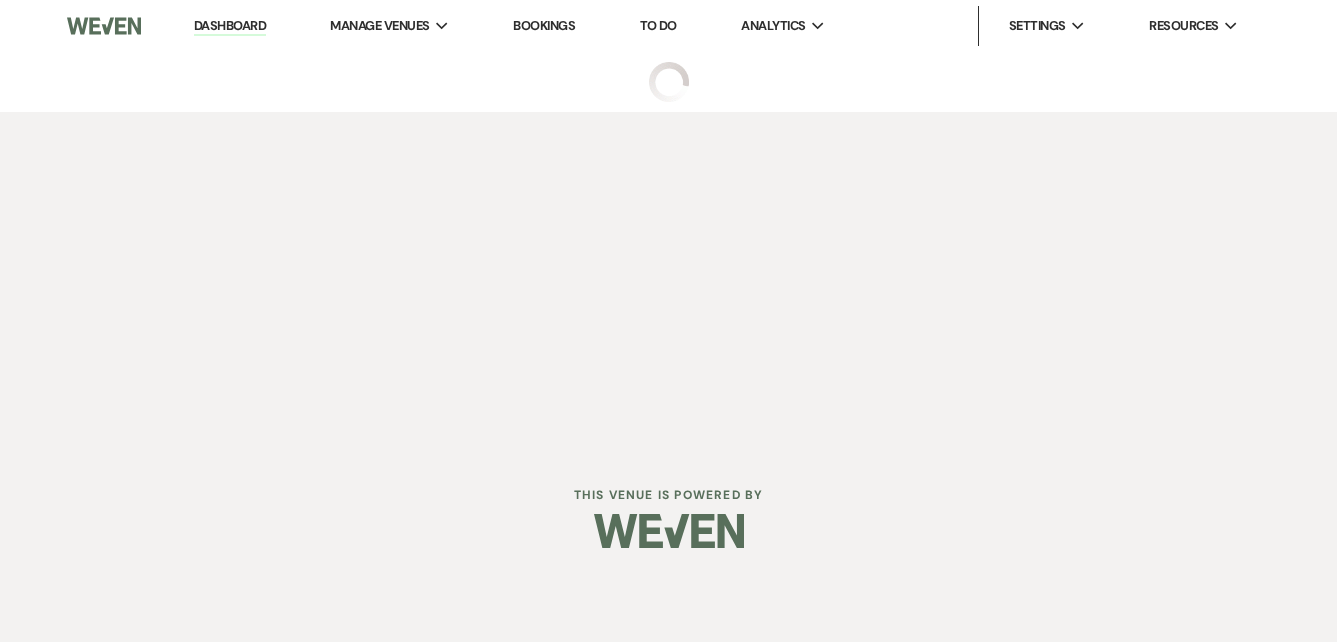 scroll, scrollTop: 0, scrollLeft: 0, axis: both 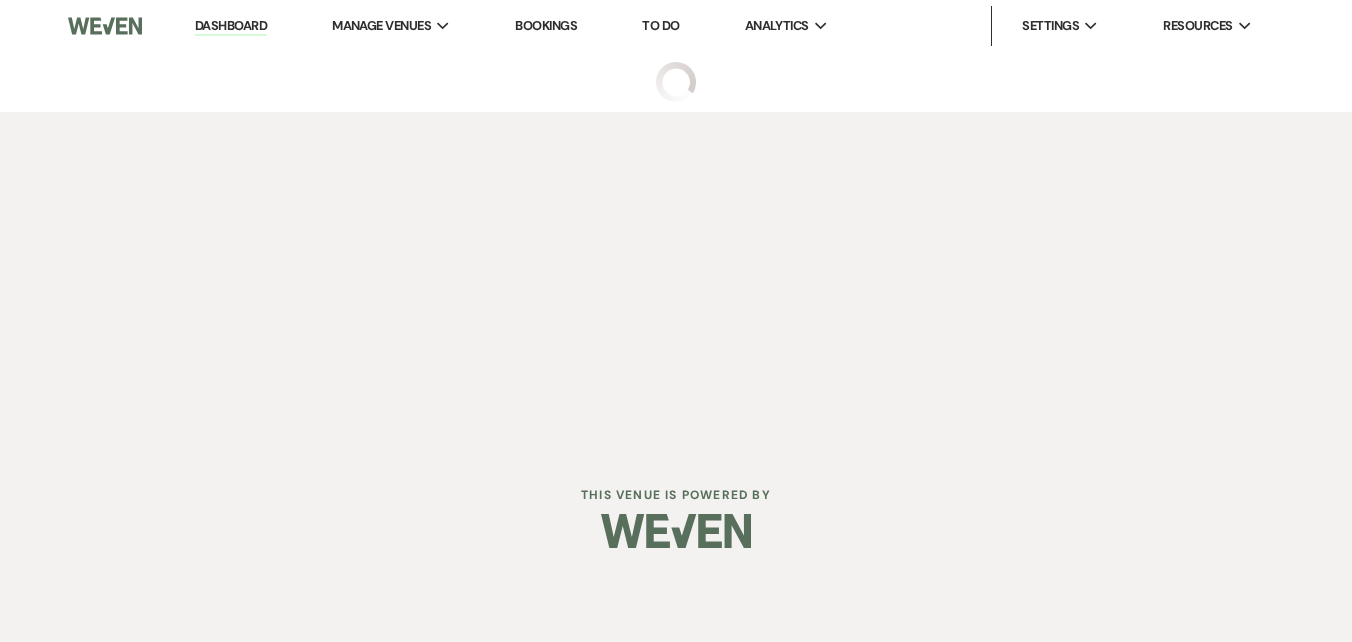 select on "6" 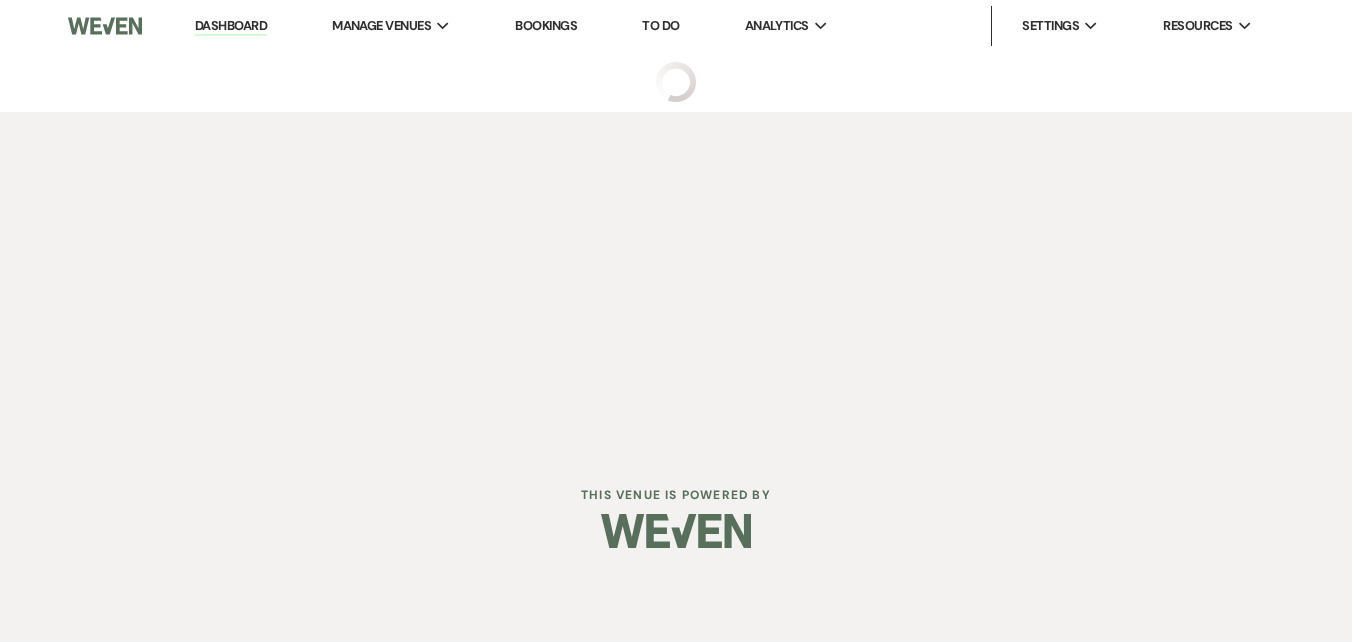 select on "5" 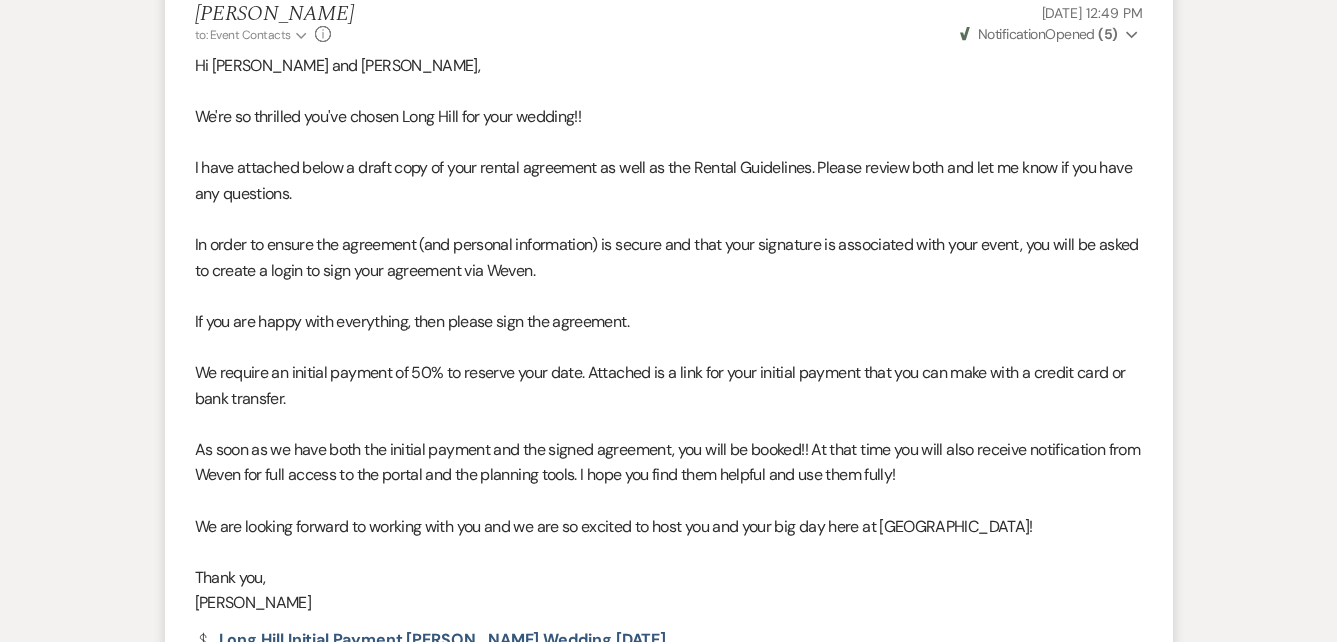 scroll, scrollTop: 400, scrollLeft: 0, axis: vertical 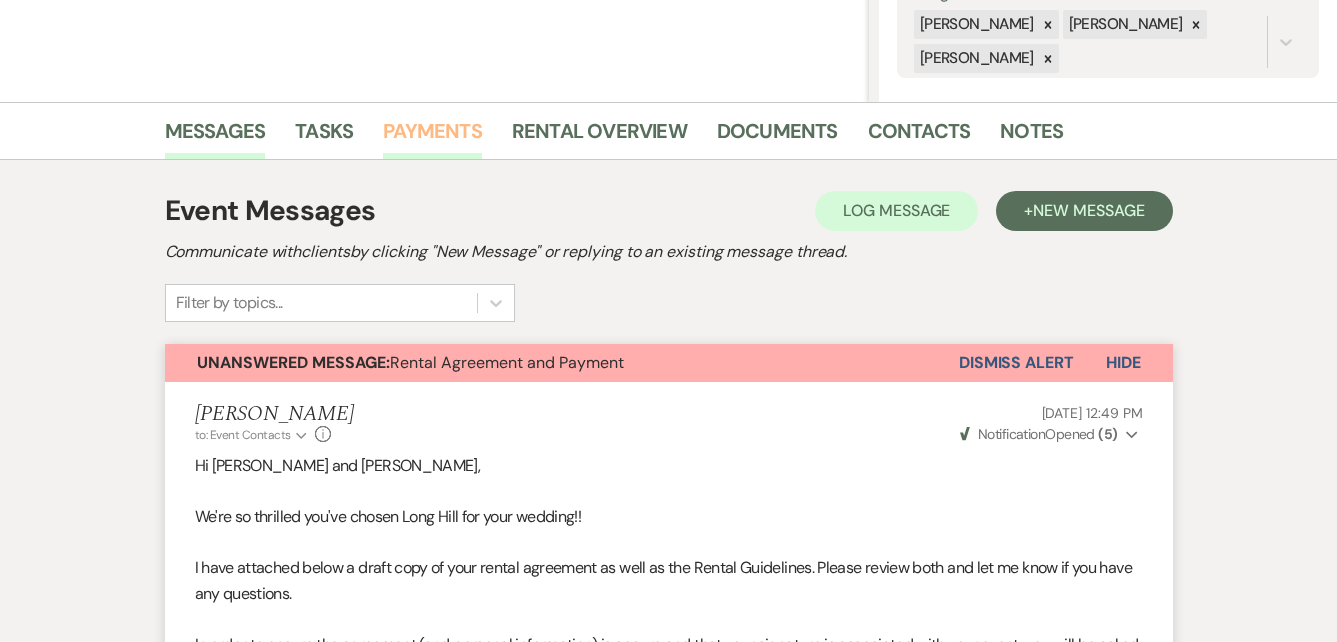 click on "Payments" at bounding box center [432, 137] 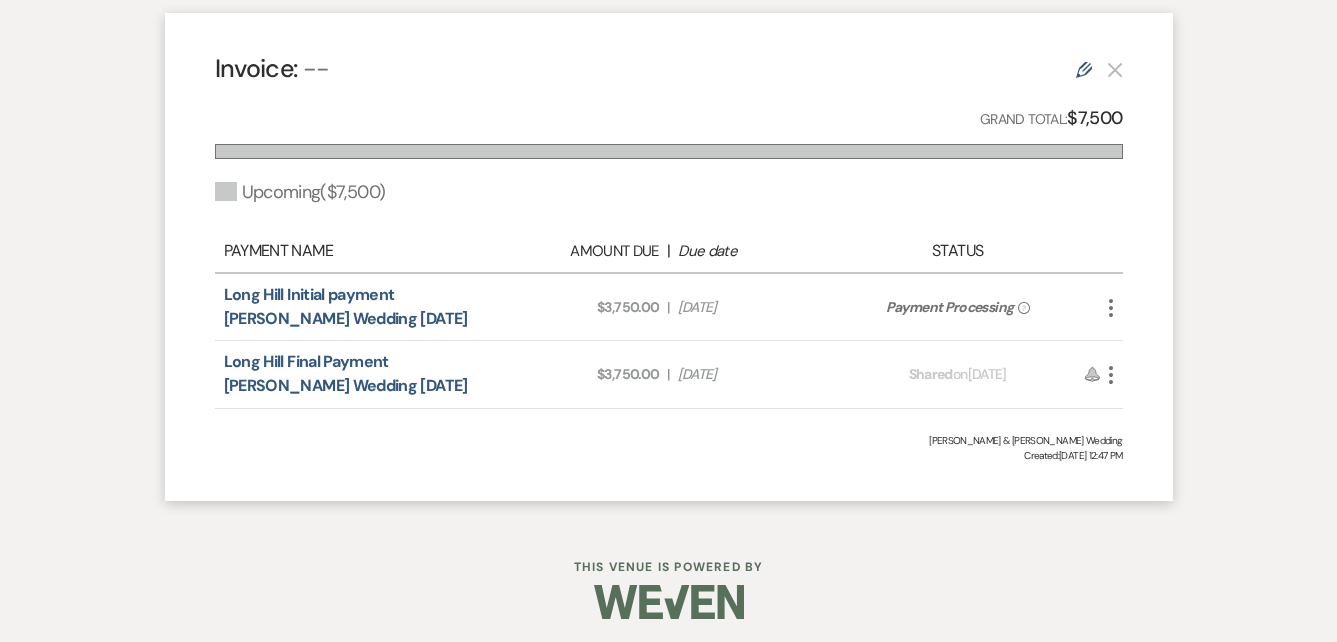 scroll, scrollTop: 1200, scrollLeft: 0, axis: vertical 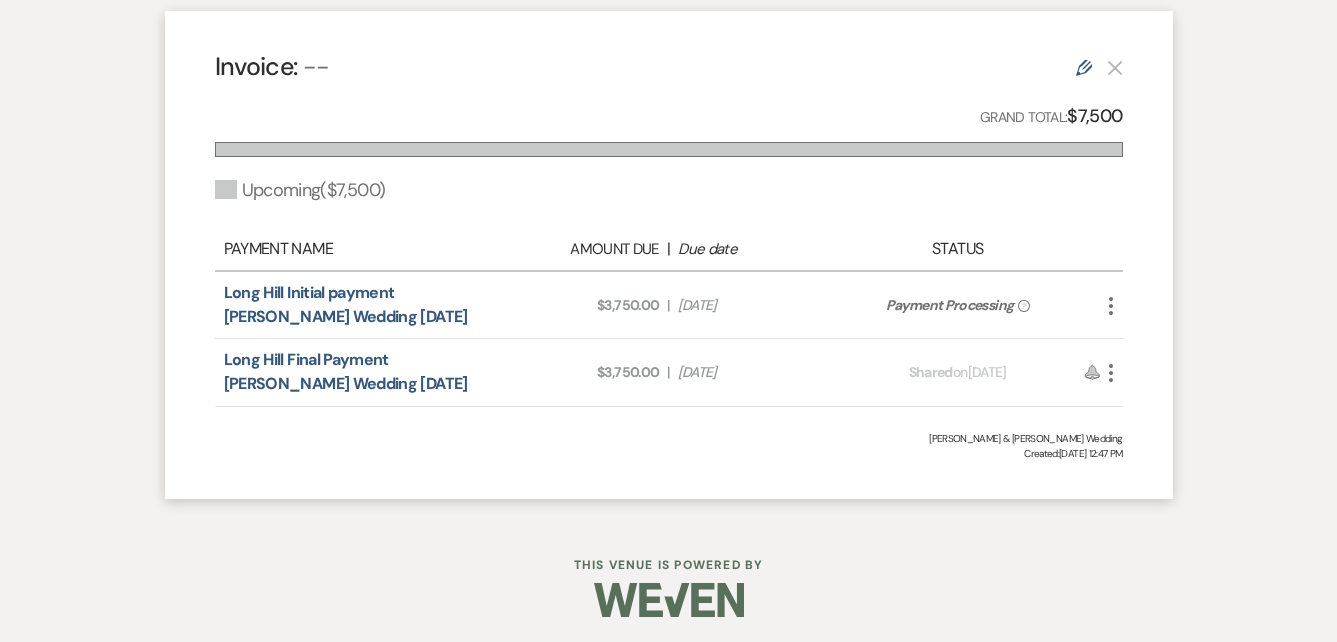 click on "?" 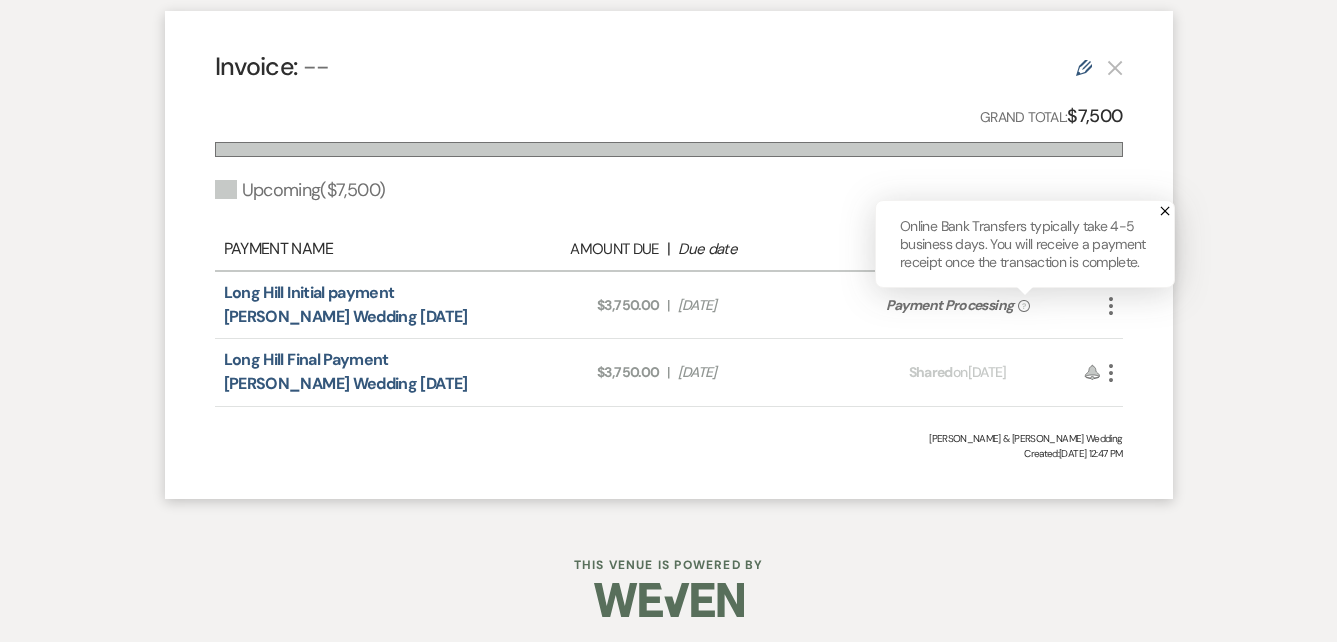 click on "Messages Tasks Payments Rental Overview Documents Contacts Notes Payments Generate and share payment links to collect and/or log payment for this event. Add Payment Plan Payments Total:  $8,500 Invoice:   -- Edit Delete Grand Total:  $1,000 Upcoming  ( $1,000 ) Payment Name Amount Due | Due date Status Long Hill Security Deposit [PERSON_NAME] Wedding [DATE] Amount Due:   $1,000.00 | Due Date   [DATE] Payment status:   Shared  on  [DATE] Reminder More [PERSON_NAME] & [PERSON_NAME] Wedding Created:  [DATE] 12:49 PM Invoice:   -- Edit Grand Total:  $7,500 Upcoming  ( $7,500 ) Payment Name Amount Due | Due date Status Long Hill Initial payment [PERSON_NAME] Wedding [DATE] Amount Due:   $3,750.00 | Due Date   [DATE] Payment status:   Payment Processing ? Online Bank Transfers typically take 4-5 business days. You will receive a payment receipt once the transaction is complete. X More Long Hill Final Payment [PERSON_NAME] Wedding [DATE] Amount Due:   $3,750.00 |" at bounding box center (668, -90) 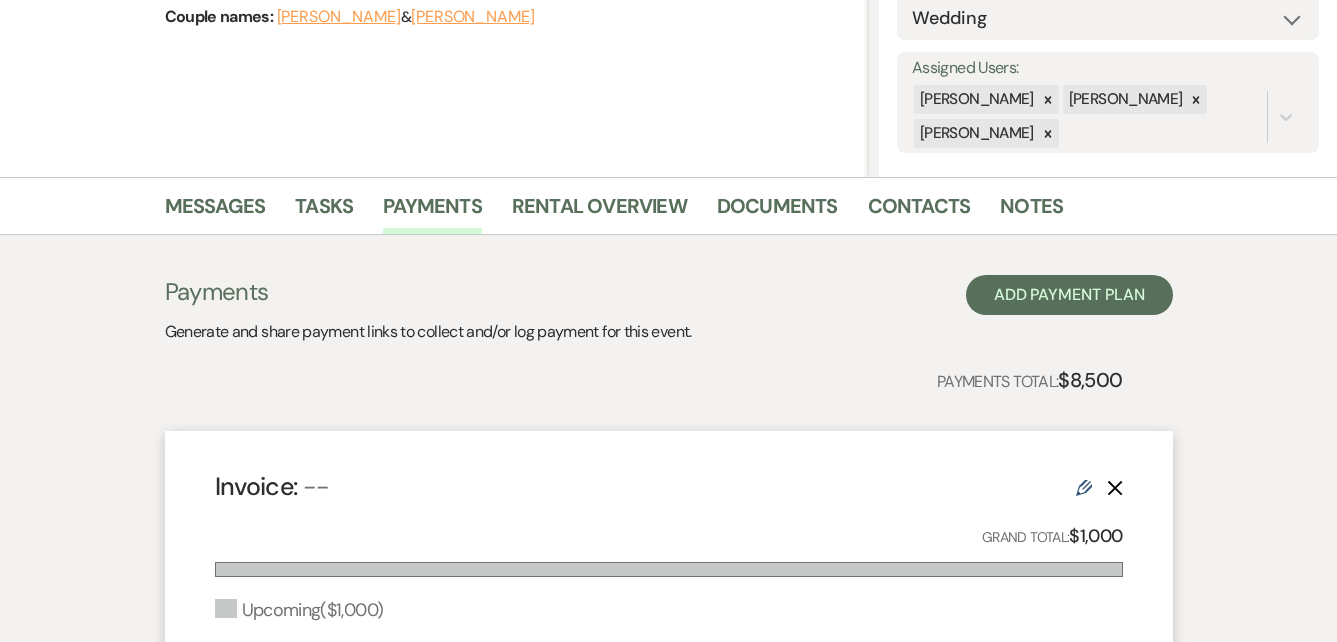 scroll, scrollTop: 300, scrollLeft: 0, axis: vertical 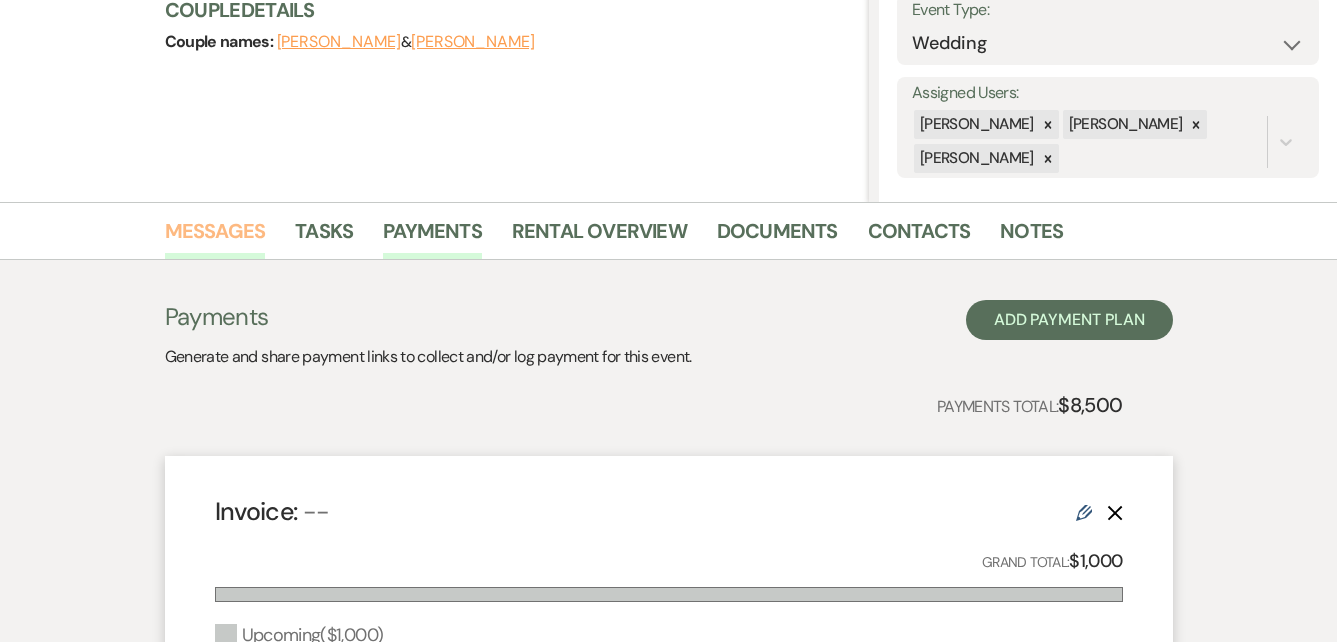 click on "Messages" at bounding box center (215, 237) 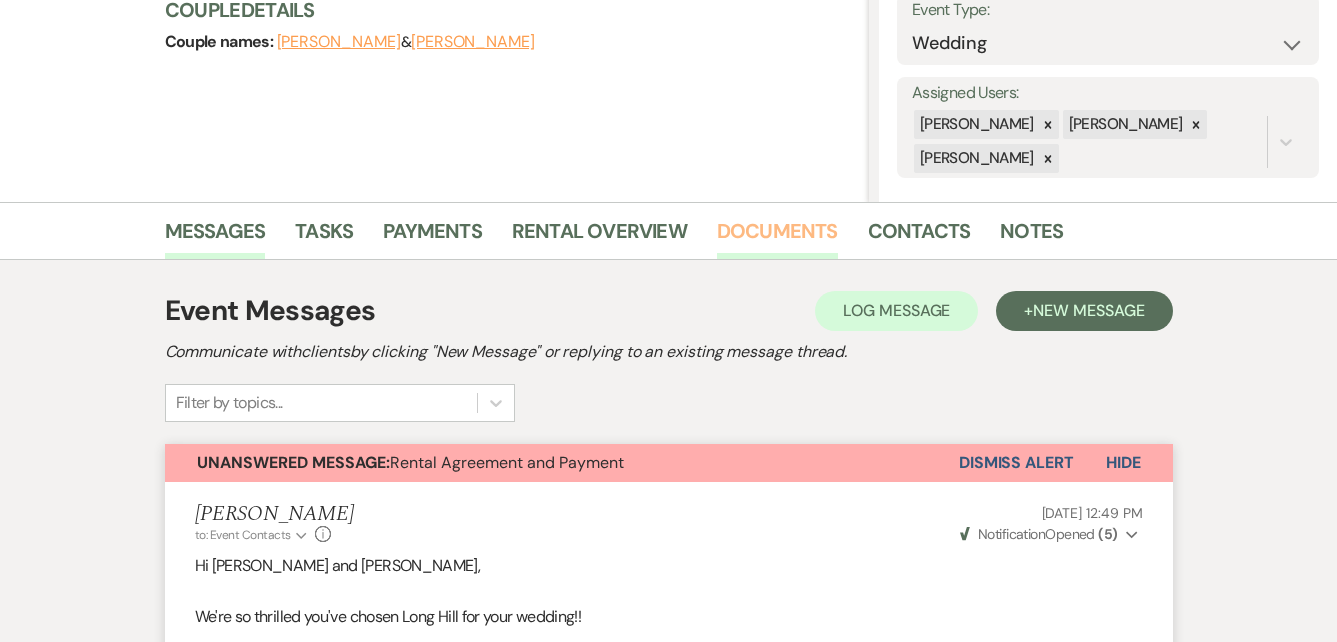 click on "Documents" at bounding box center (777, 237) 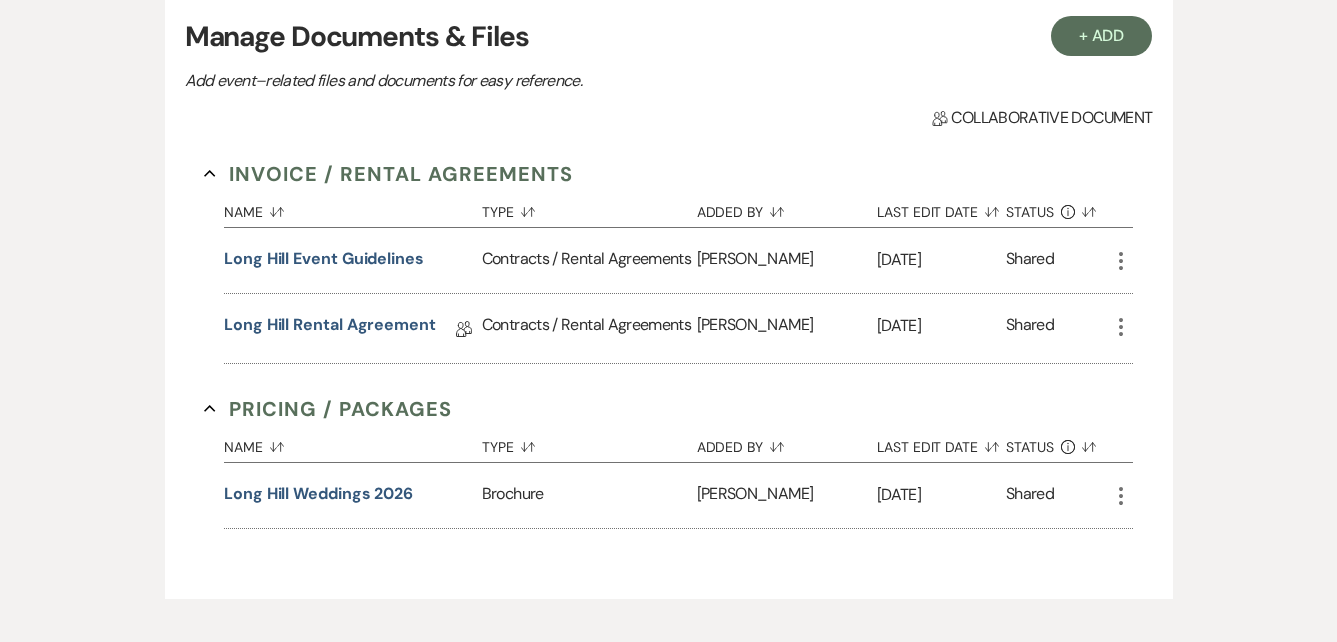 scroll, scrollTop: 600, scrollLeft: 0, axis: vertical 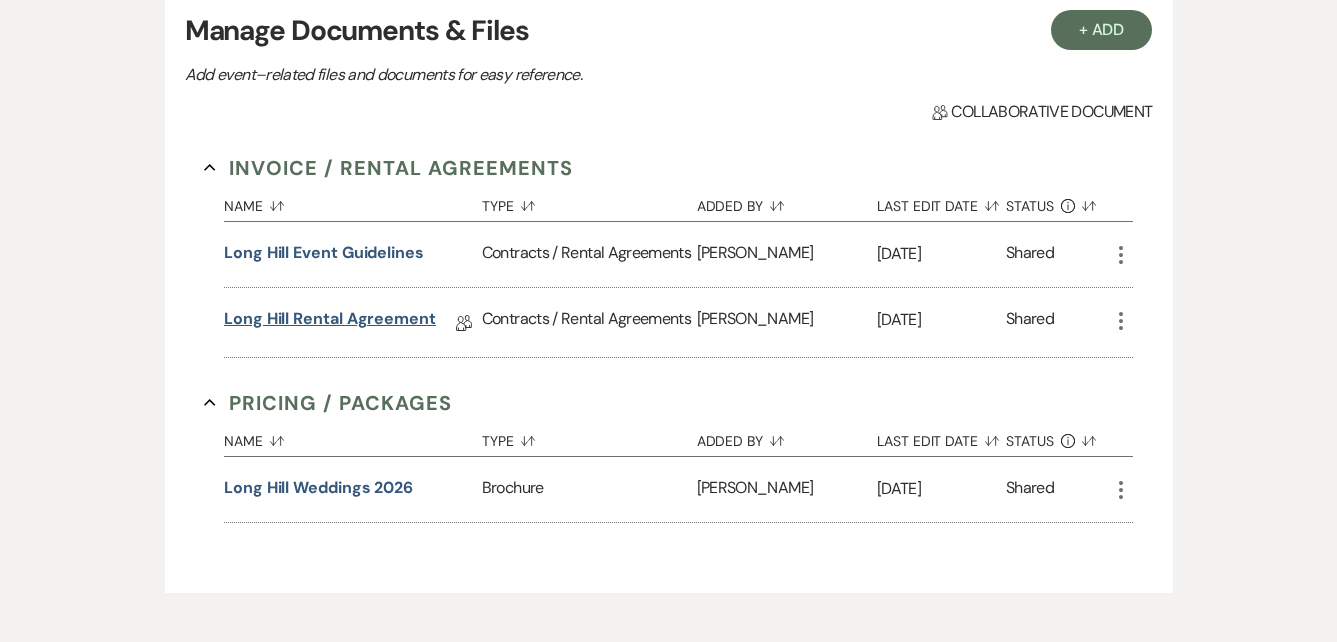 click on "Long Hill Rental Agreement" at bounding box center (330, 322) 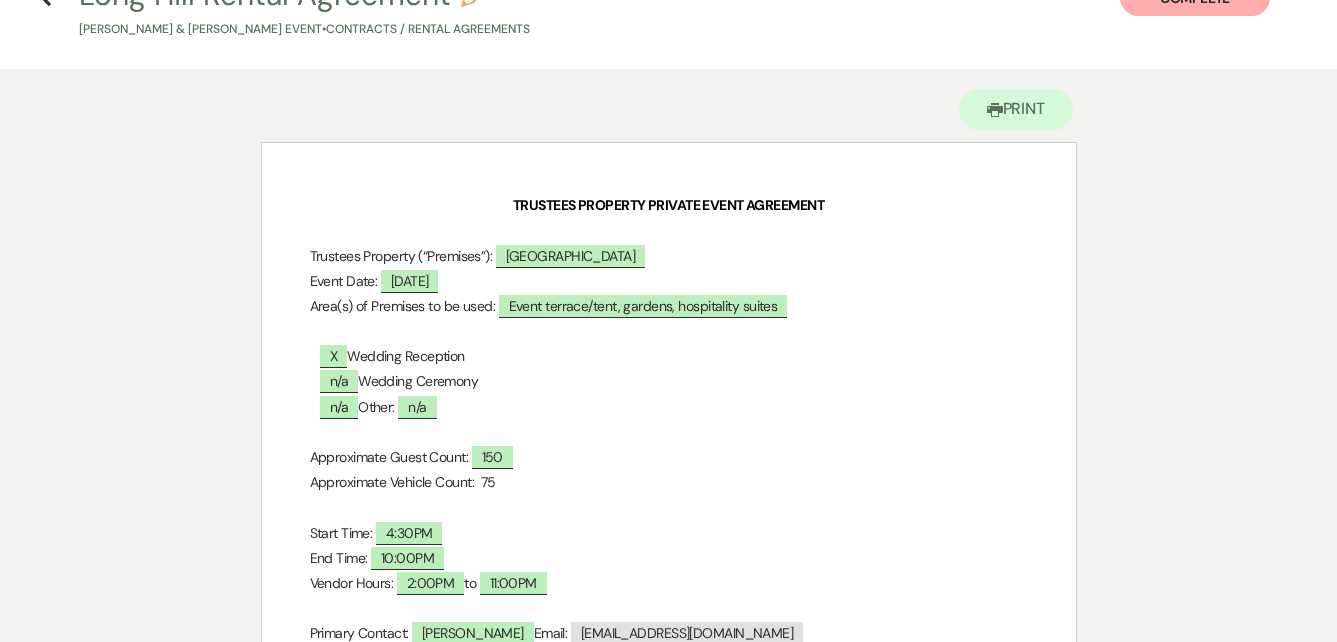 scroll, scrollTop: 0, scrollLeft: 0, axis: both 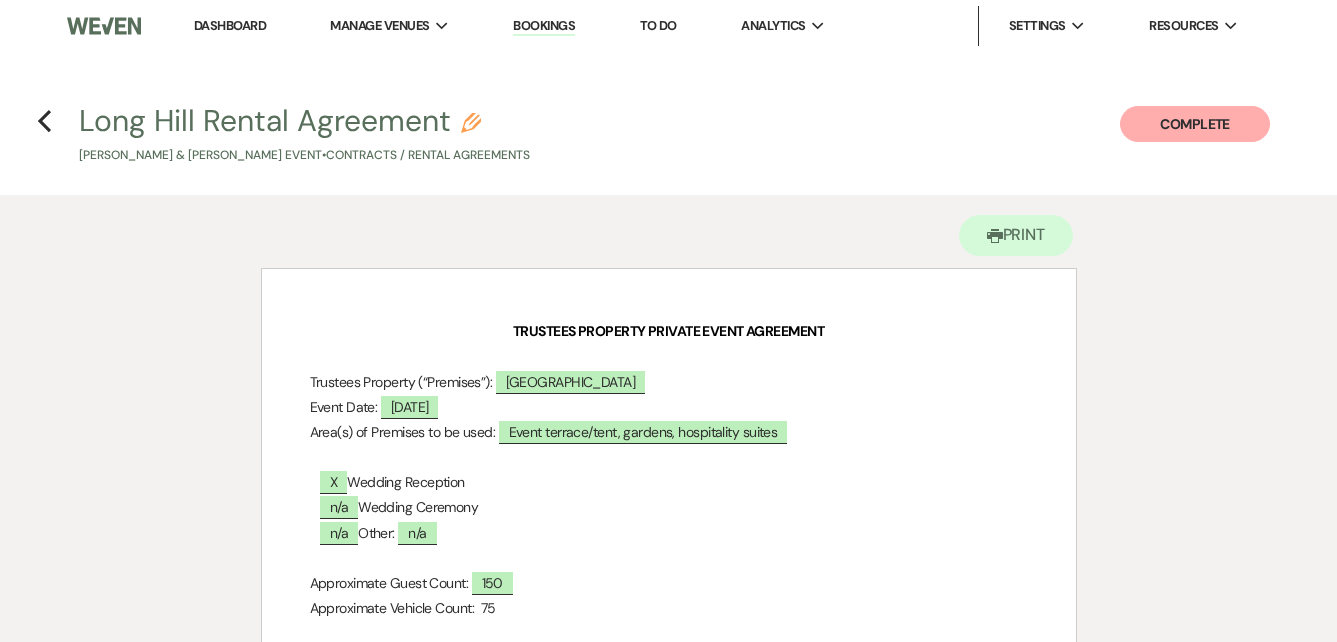 click on "Dashboard" at bounding box center [230, 25] 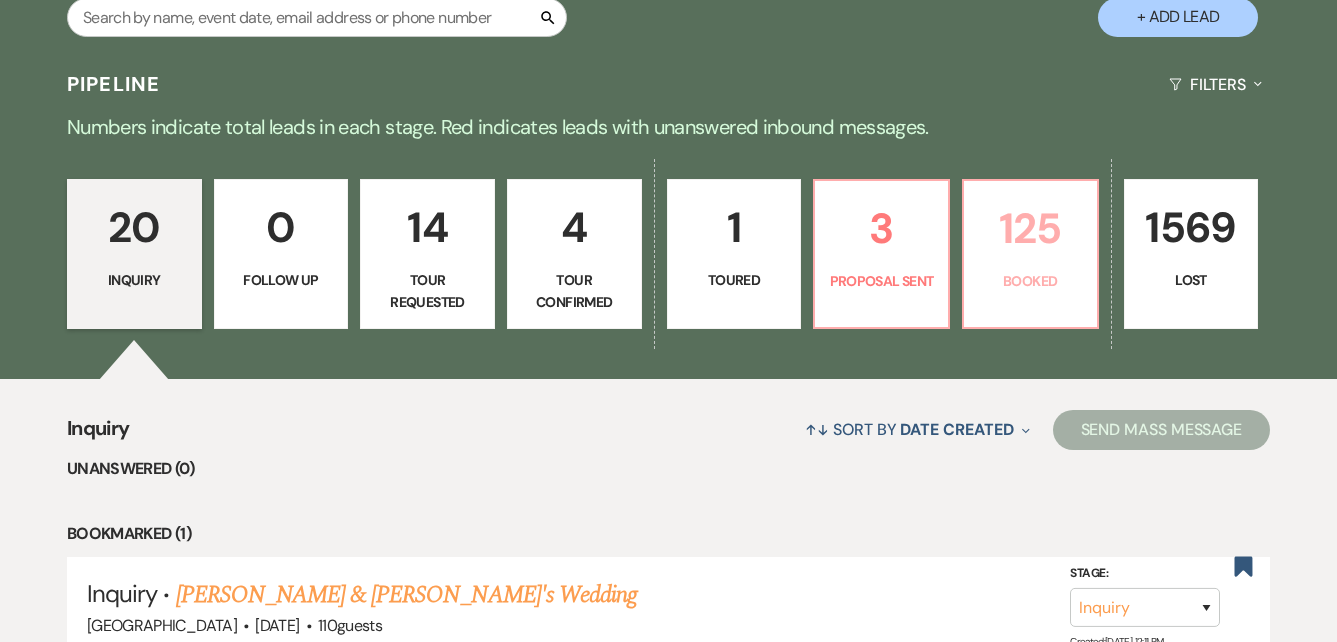 click on "125" at bounding box center [1030, 228] 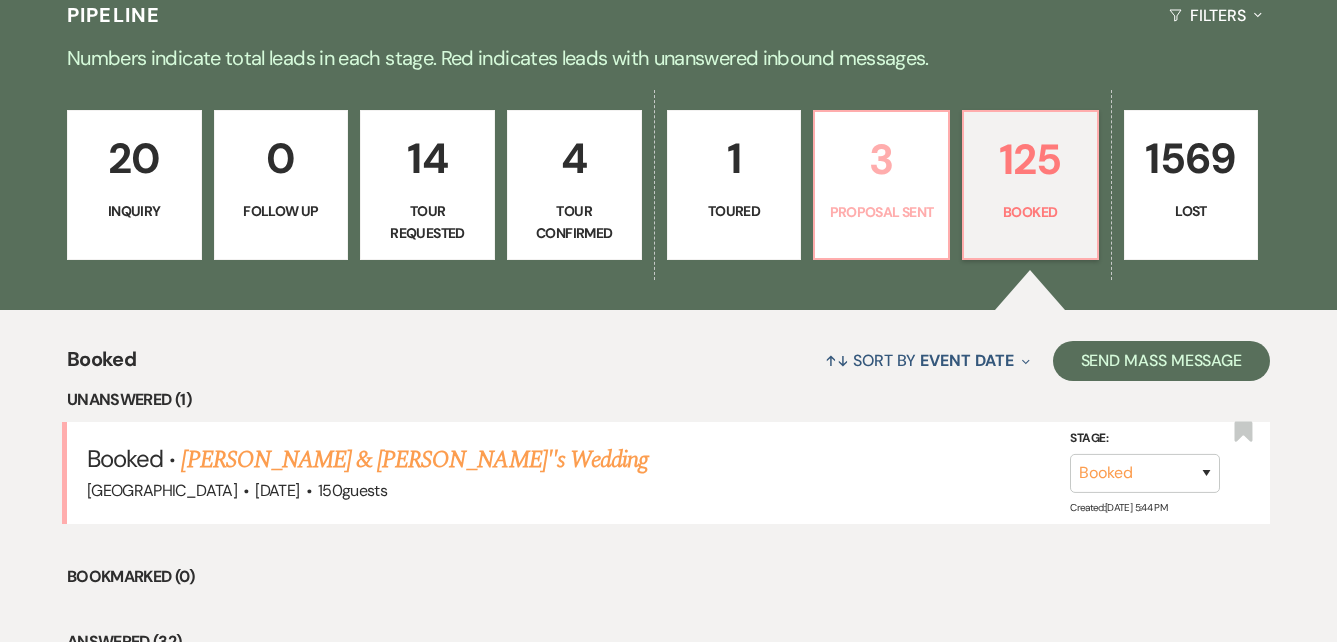 scroll, scrollTop: 584, scrollLeft: 0, axis: vertical 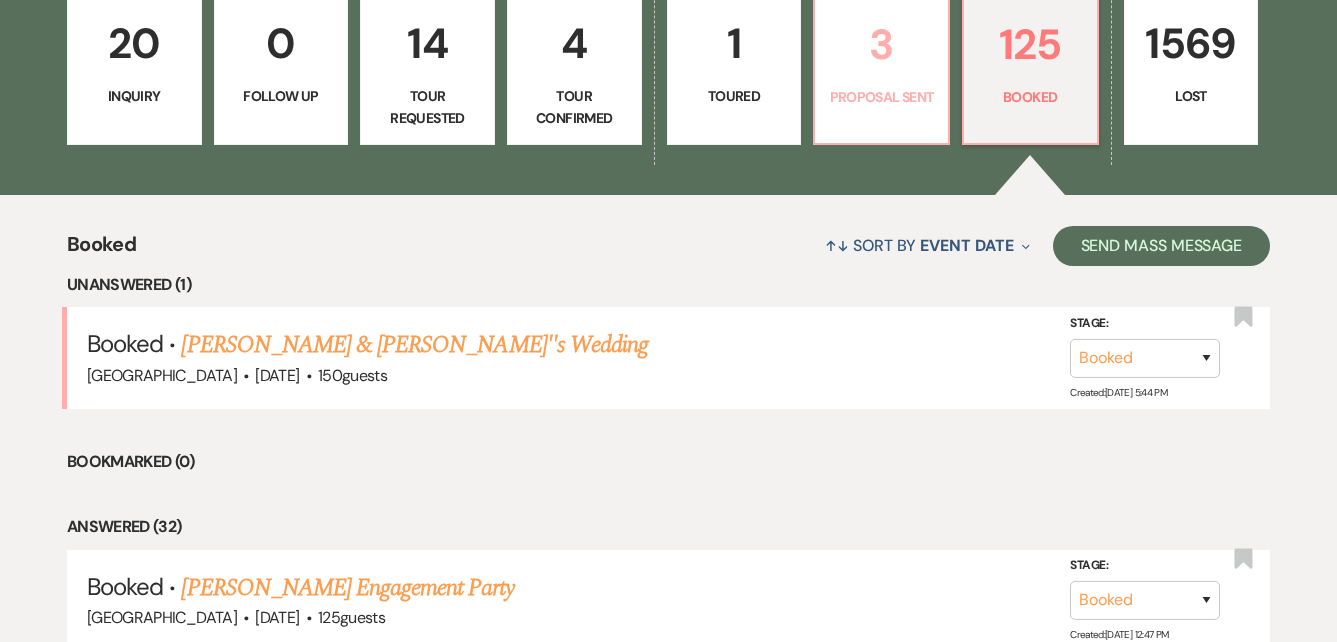 click on "Proposal Sent" at bounding box center [881, 97] 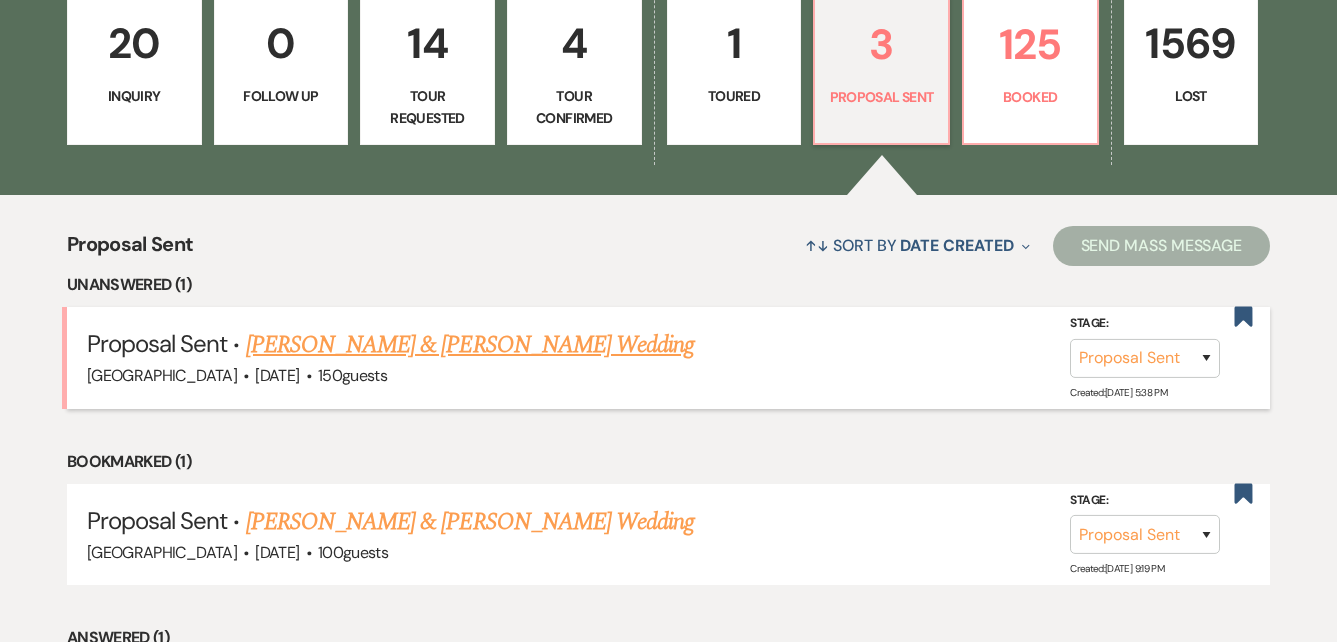 click on "[PERSON_NAME] & [PERSON_NAME] Wedding" at bounding box center (470, 345) 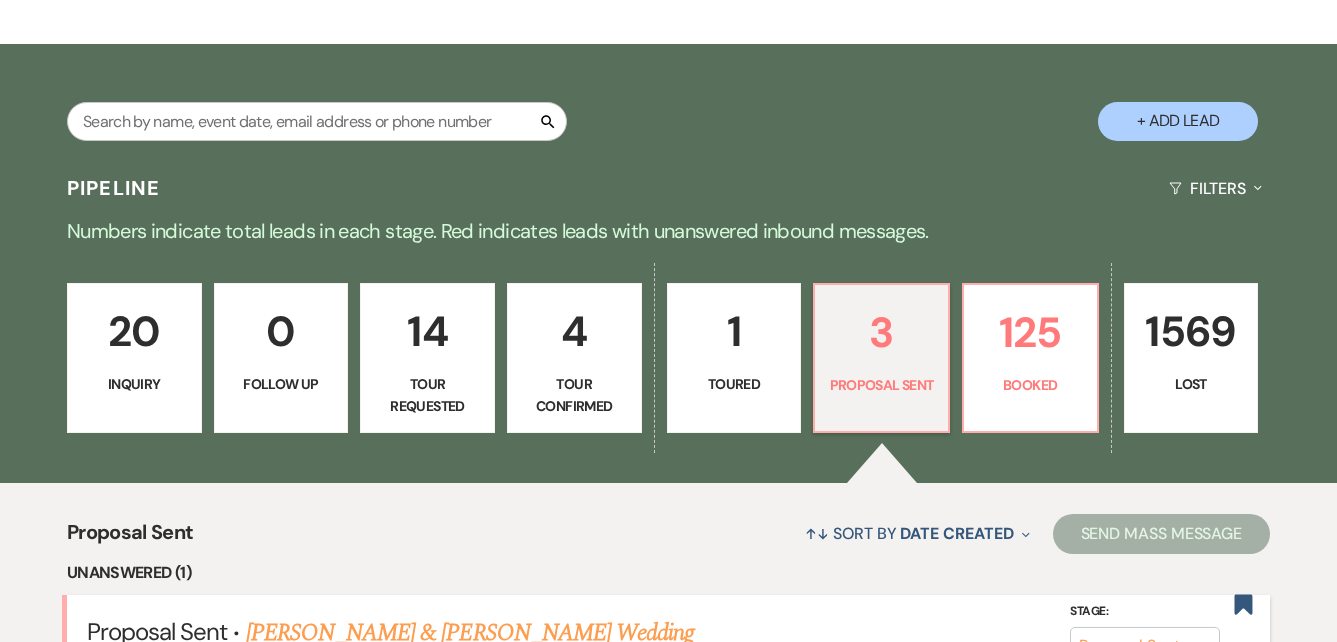 select on "6" 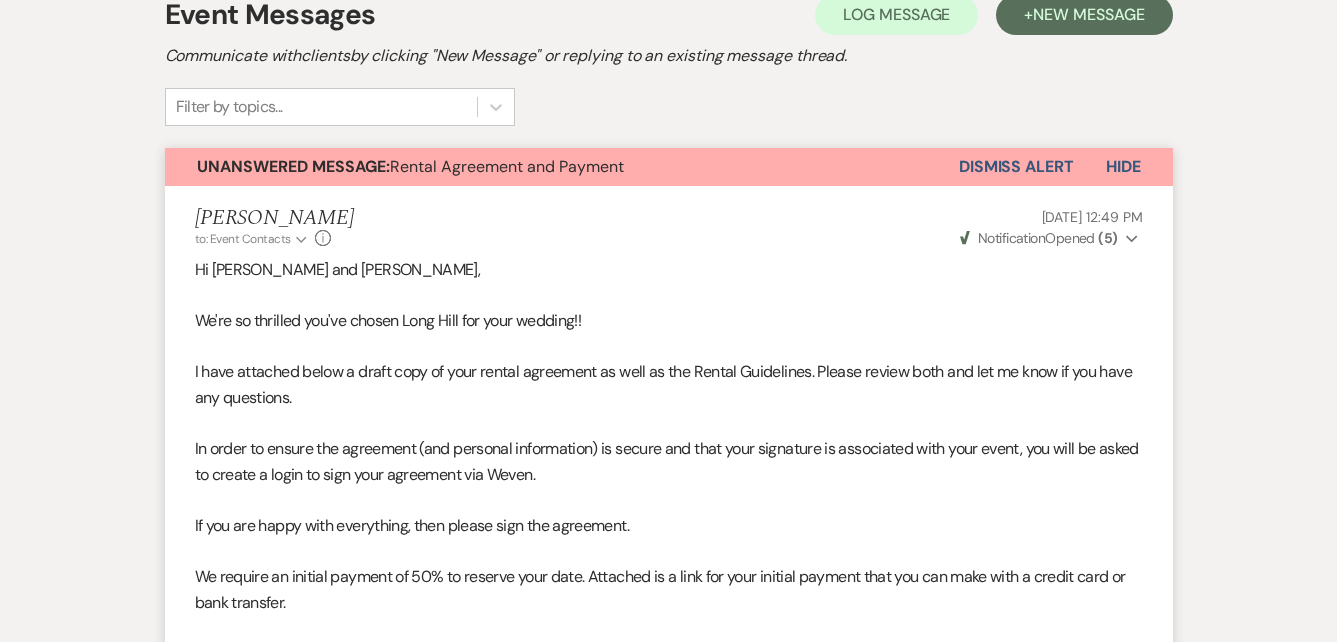 scroll, scrollTop: 196, scrollLeft: 0, axis: vertical 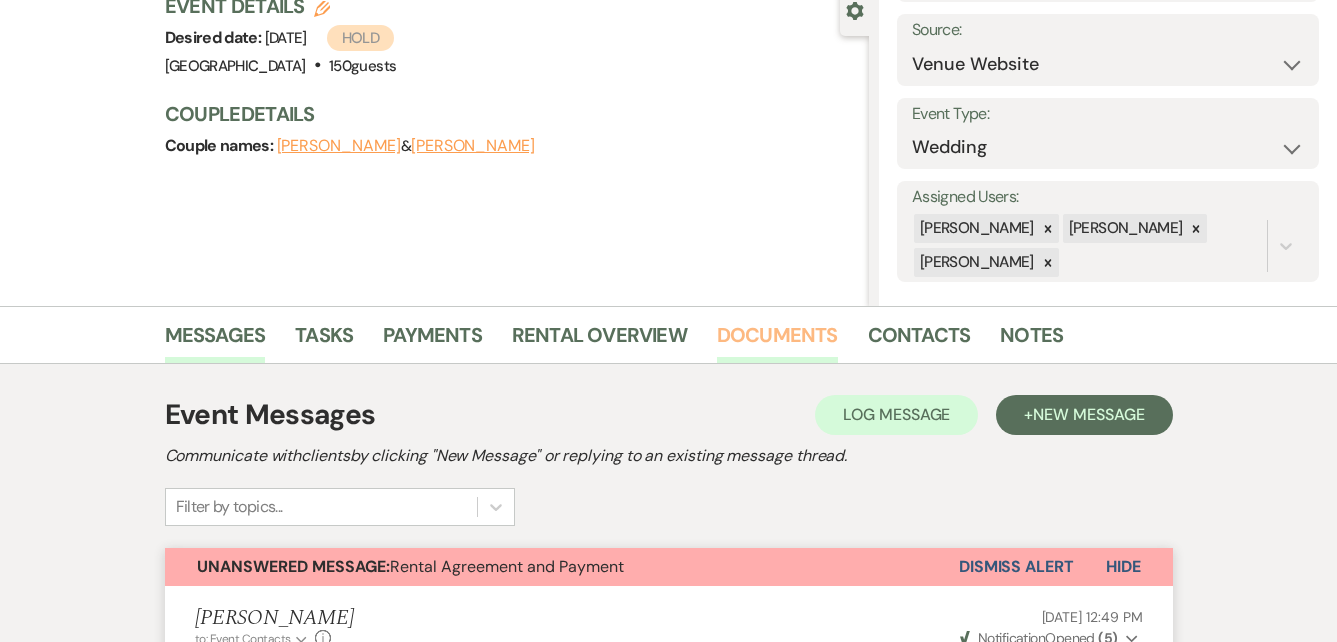 click on "Documents" at bounding box center [777, 341] 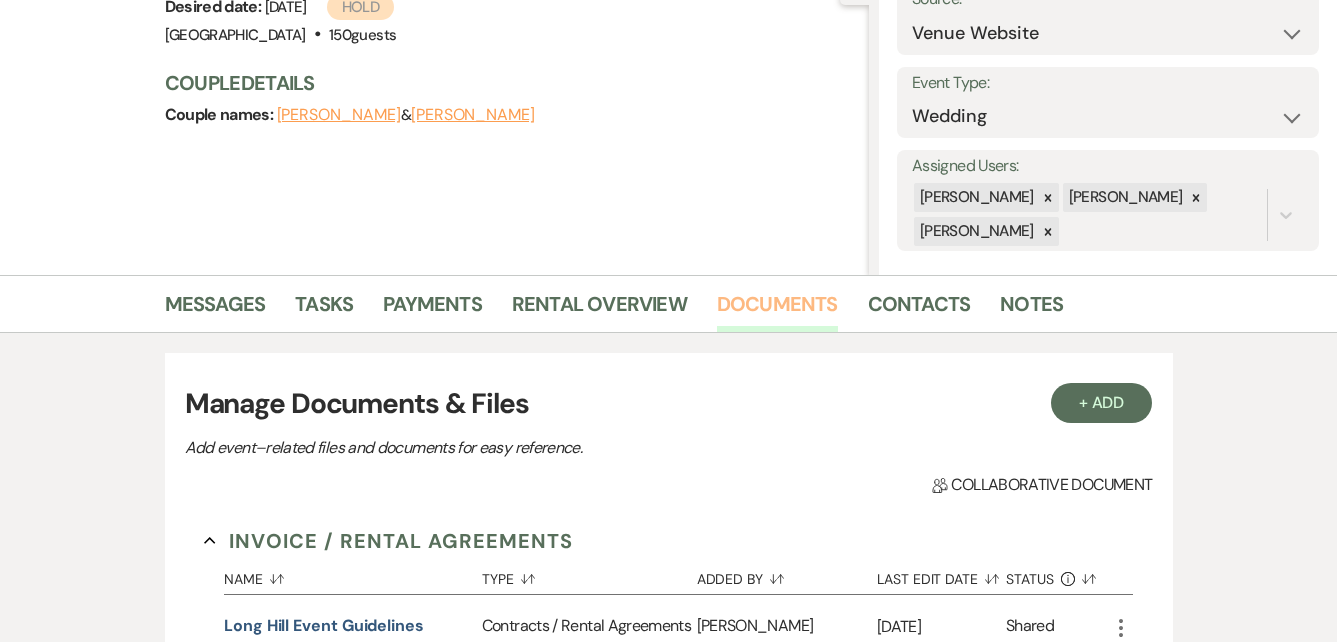 scroll, scrollTop: 196, scrollLeft: 0, axis: vertical 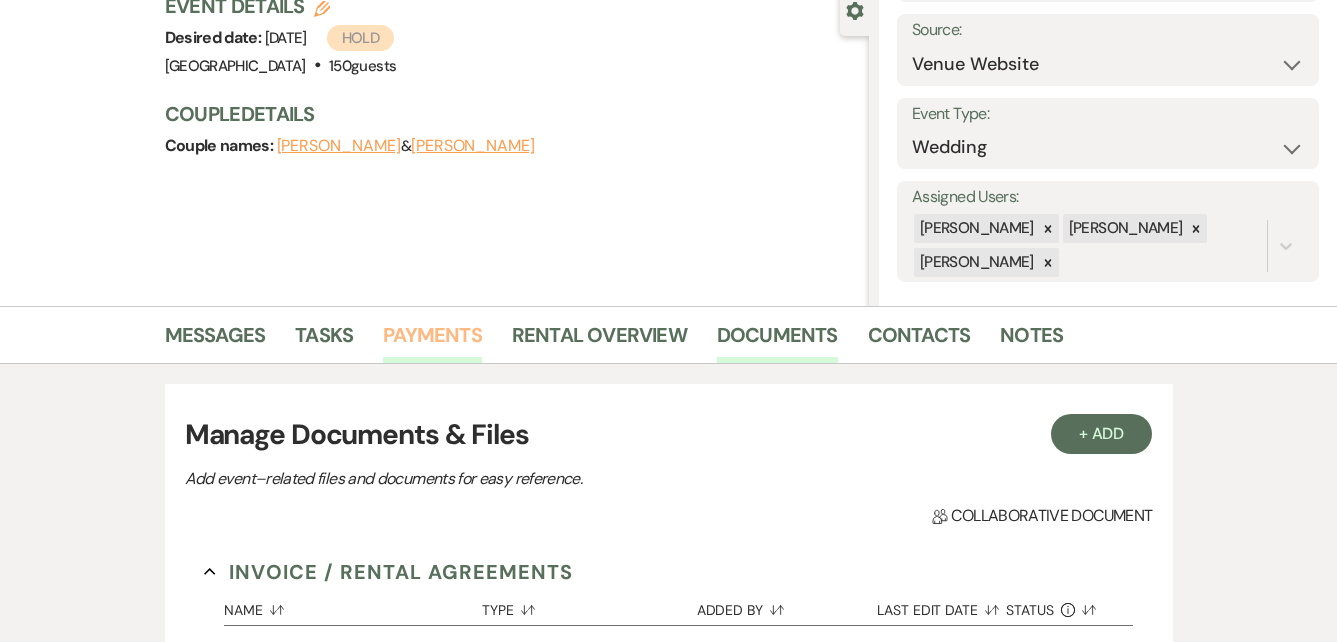 click on "Payments" at bounding box center (432, 341) 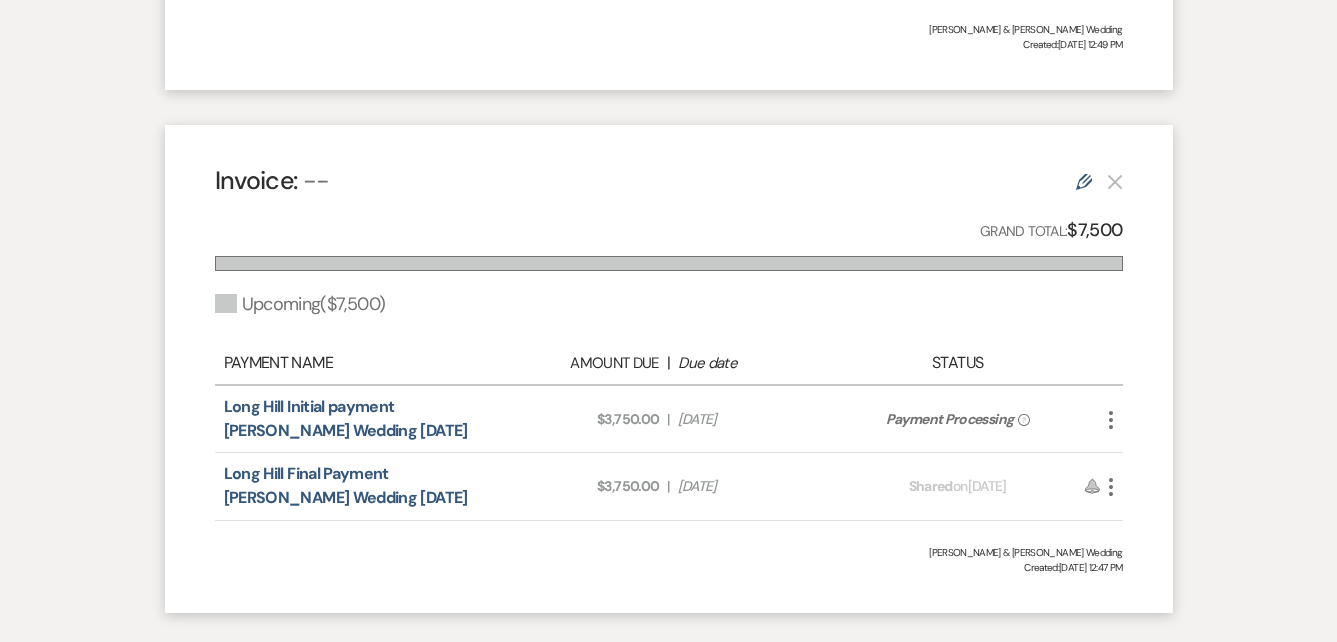 scroll, scrollTop: 1096, scrollLeft: 0, axis: vertical 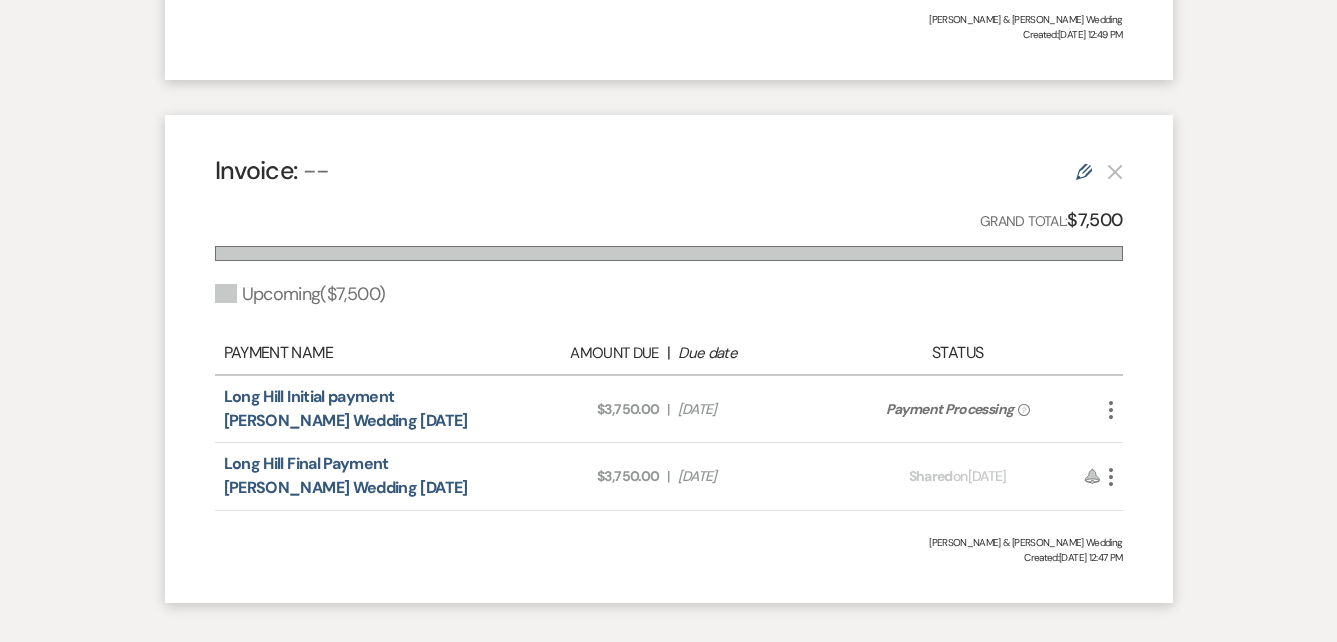 click on "?" 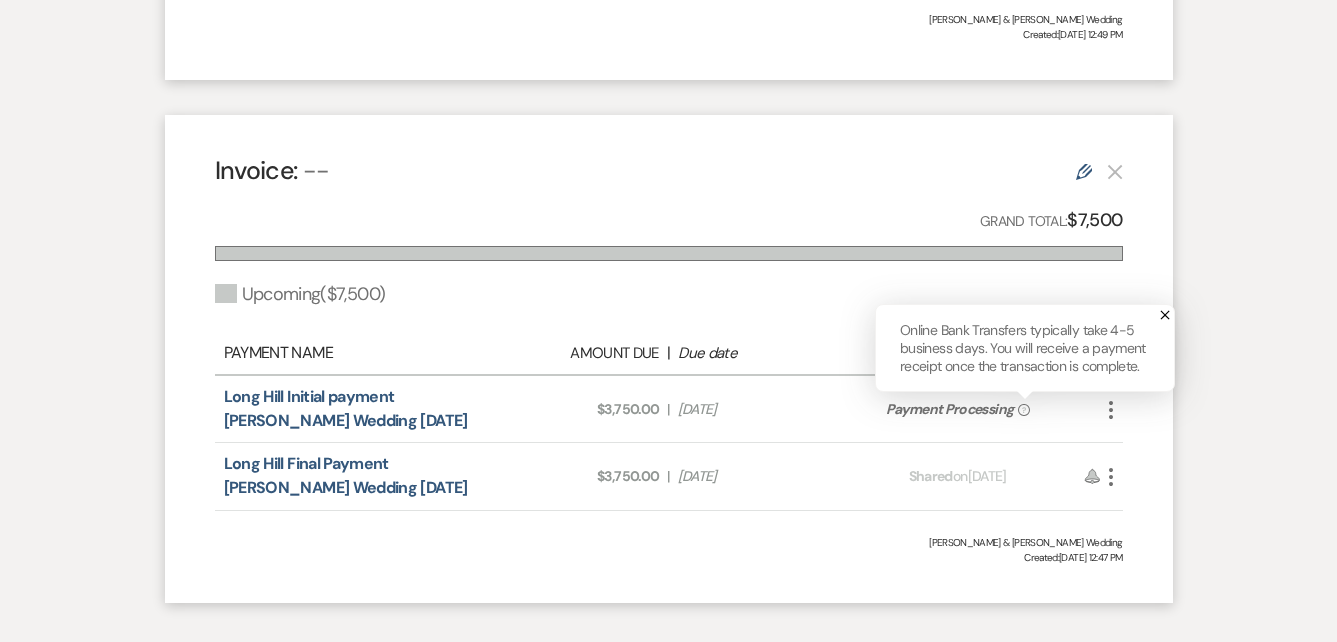click on "Invoice:   -- Edit Grand Total:  $7,500 Upcoming  ( $7,500 ) Payment Name Amount Due | Due date Status Long Hill Initial payment [PERSON_NAME] Wedding [DATE] Amount Due:   $3,750.00 | Due Date   [DATE] Payment status:   Payment Processing ? Online Bank Transfers typically take 4-5 business days. You will receive a payment receipt once the transaction is complete. X More Long Hill Final Payment [PERSON_NAME] Wedding [DATE] Amount Due:   $3,750.00 | Due Date   [DATE] Payment status:   Shared  on  [DATE] Reminder More [PERSON_NAME] & [PERSON_NAME] Wedding Created:  [DATE] 12:47 PM" at bounding box center (669, 358) 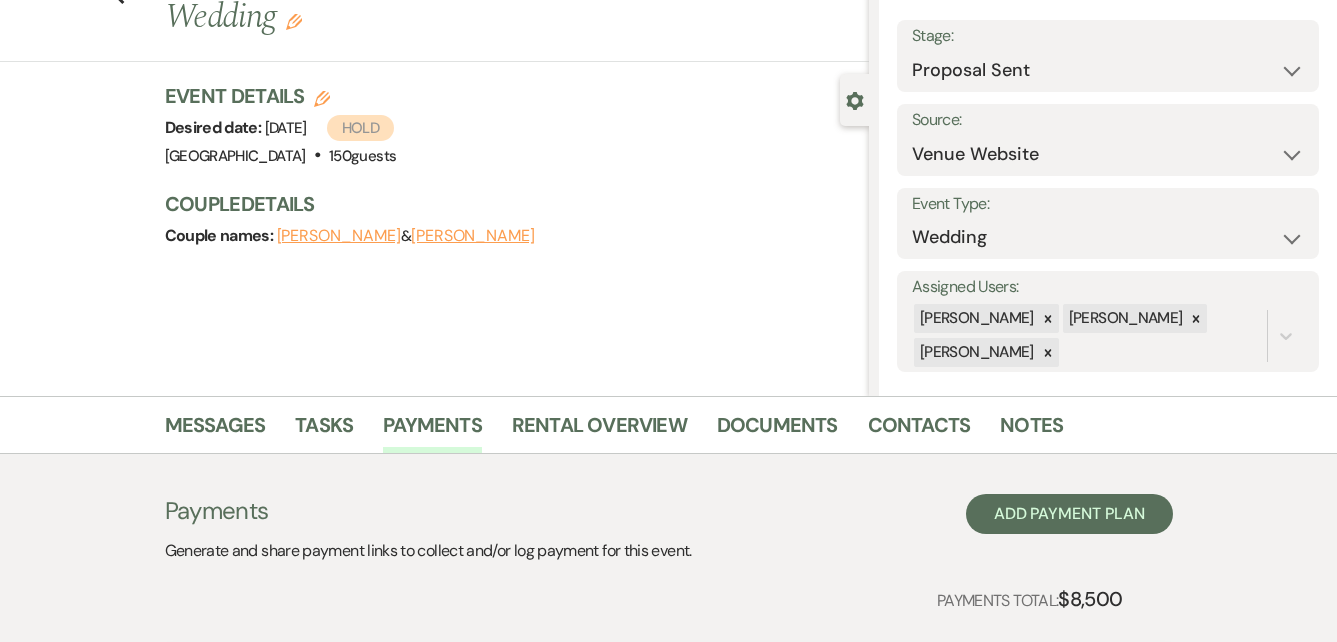 scroll, scrollTop: 96, scrollLeft: 0, axis: vertical 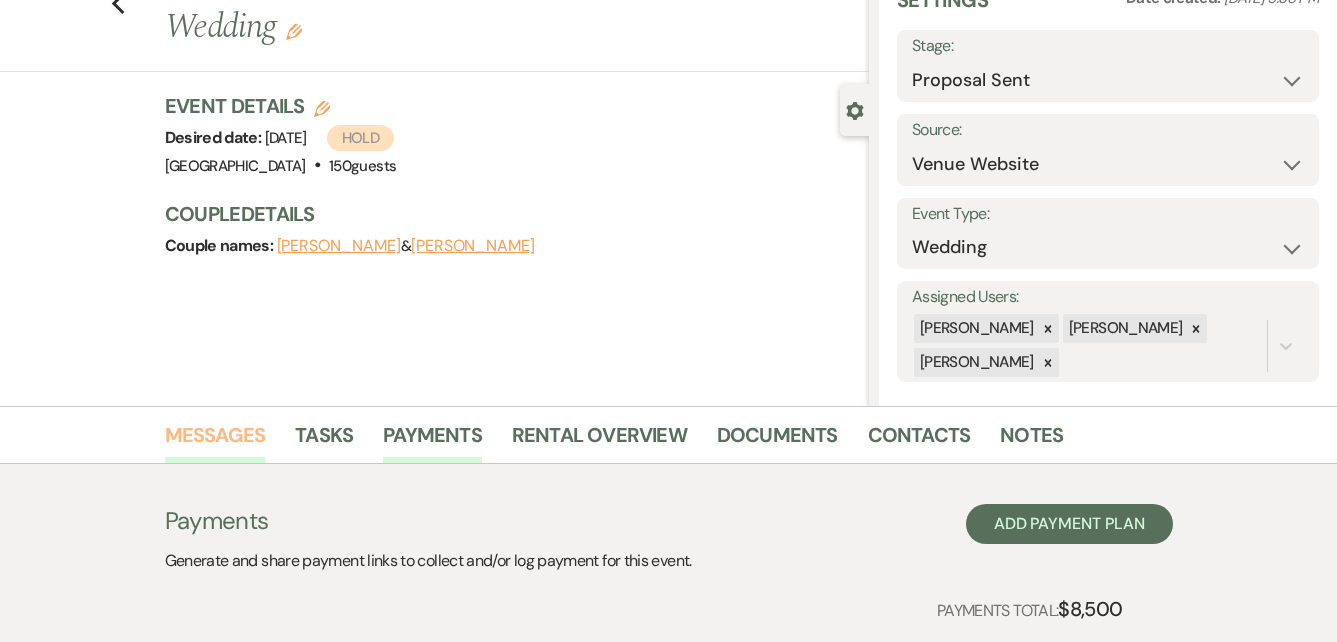 click on "Messages" at bounding box center (215, 441) 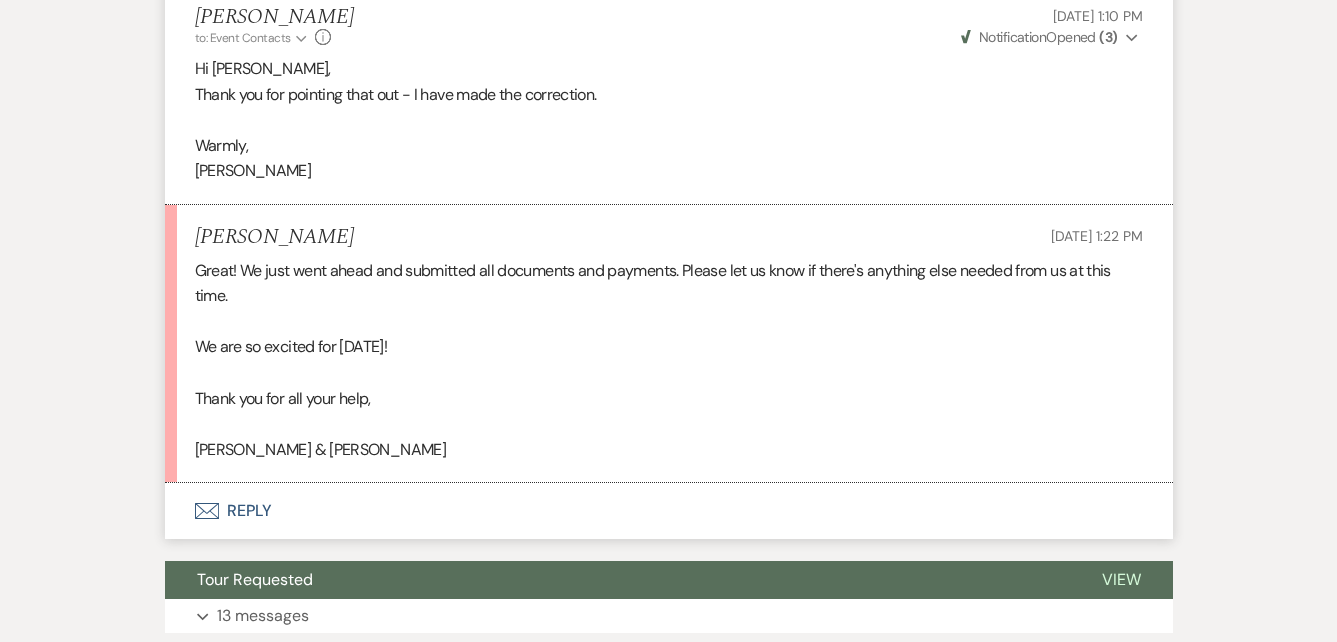 scroll, scrollTop: 1992, scrollLeft: 0, axis: vertical 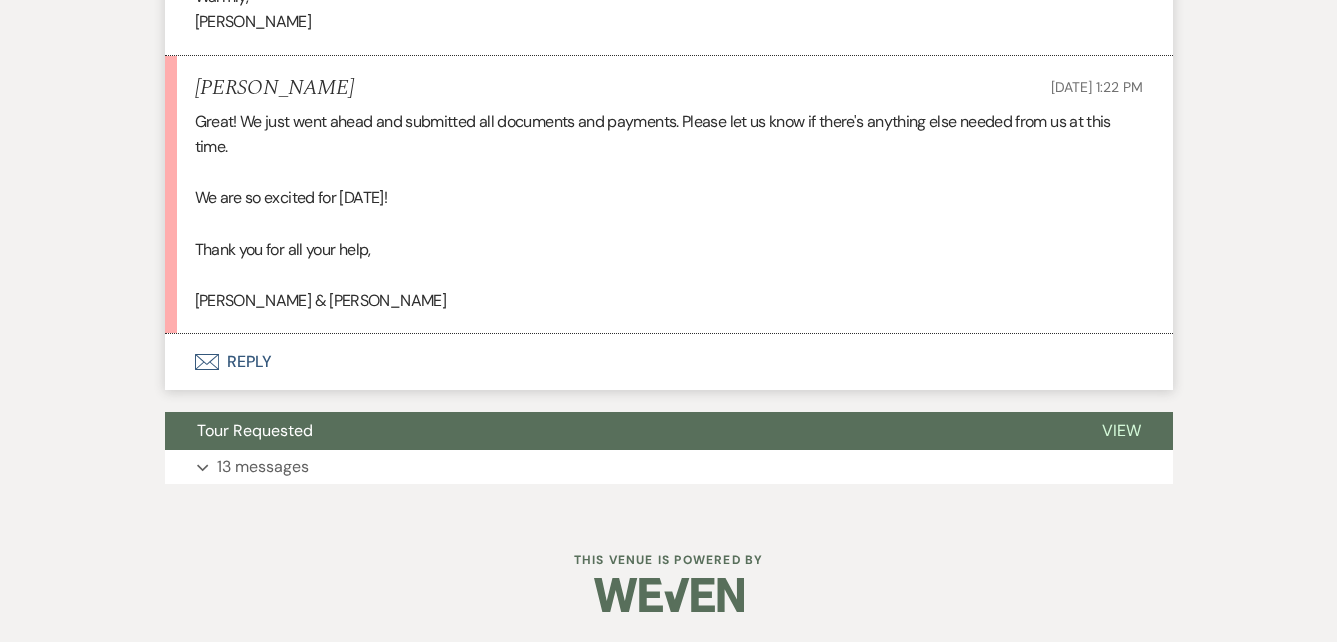 click on "Envelope Reply" at bounding box center [669, 362] 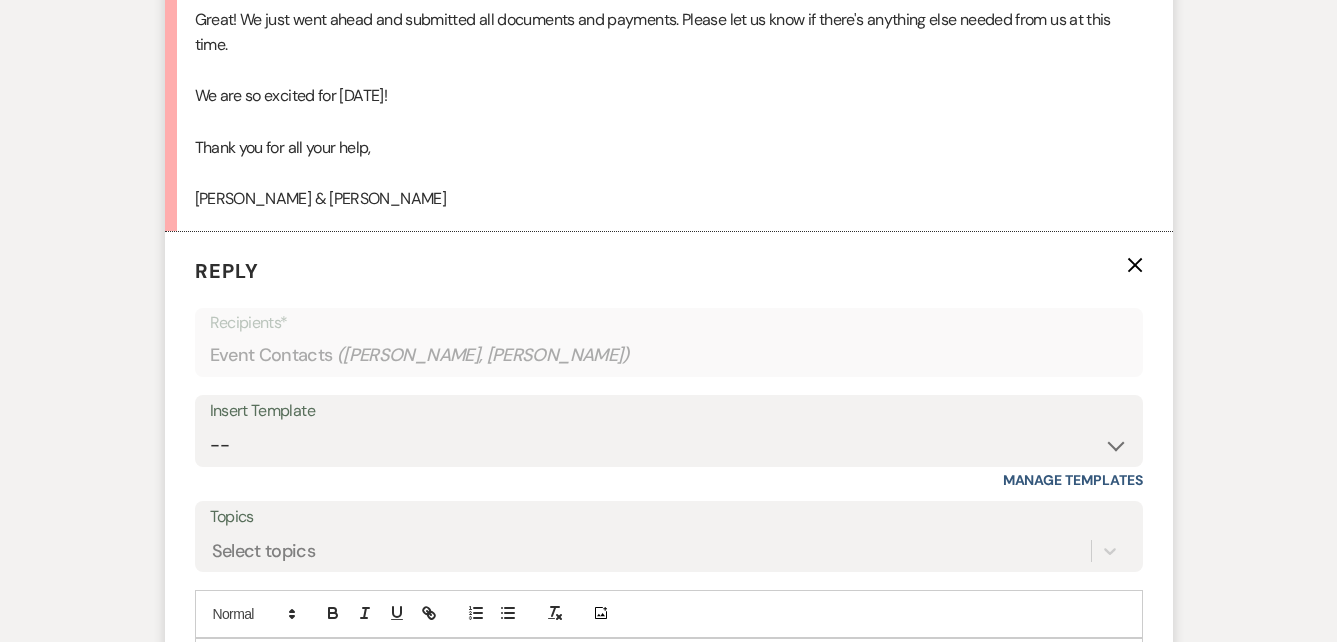 scroll, scrollTop: 2302, scrollLeft: 0, axis: vertical 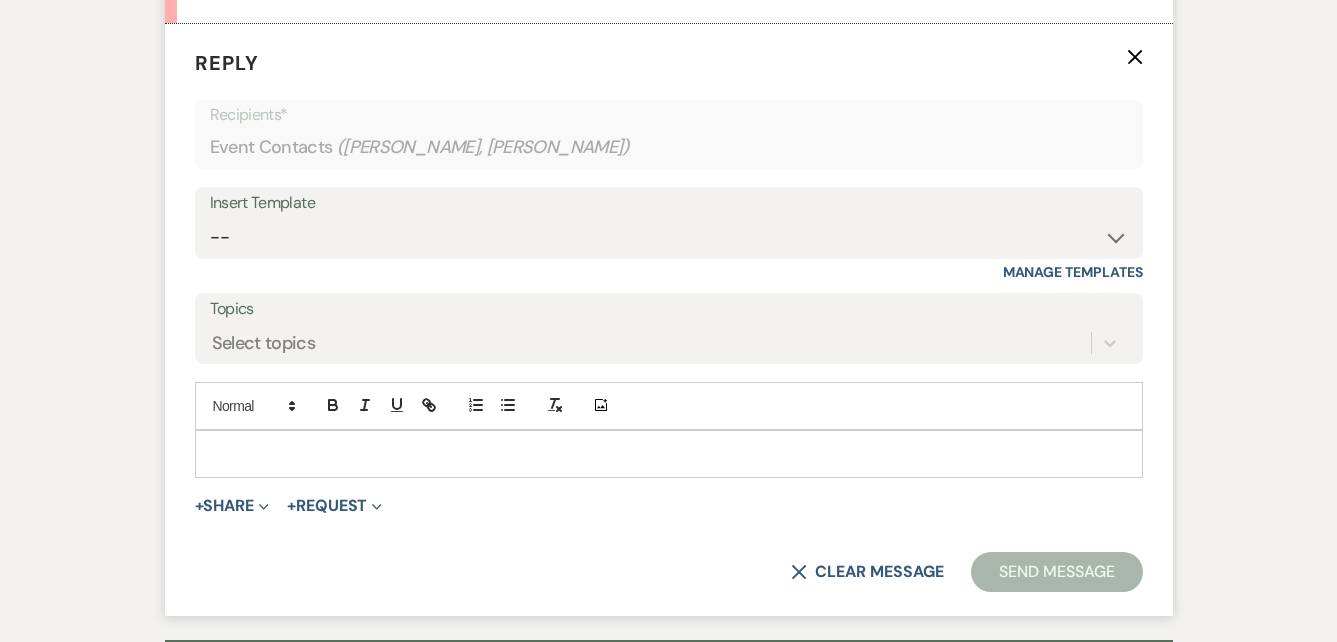 click at bounding box center (669, 454) 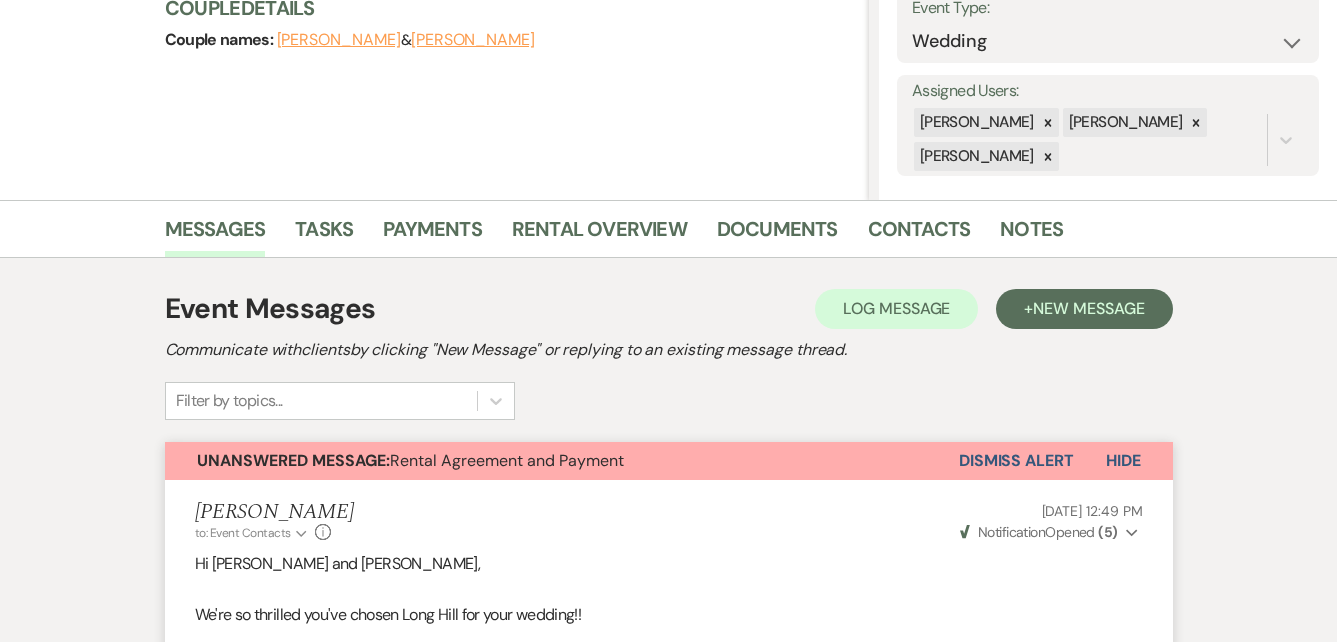 scroll, scrollTop: 0, scrollLeft: 0, axis: both 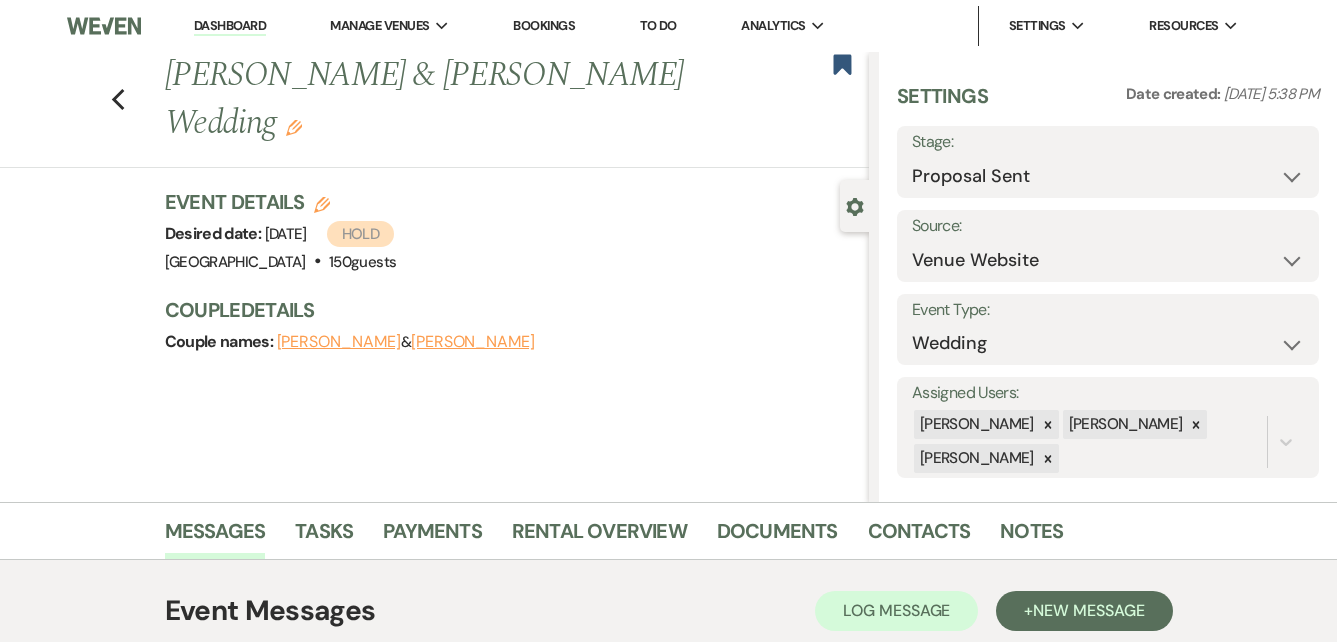 click on "Dashboard" at bounding box center (230, 26) 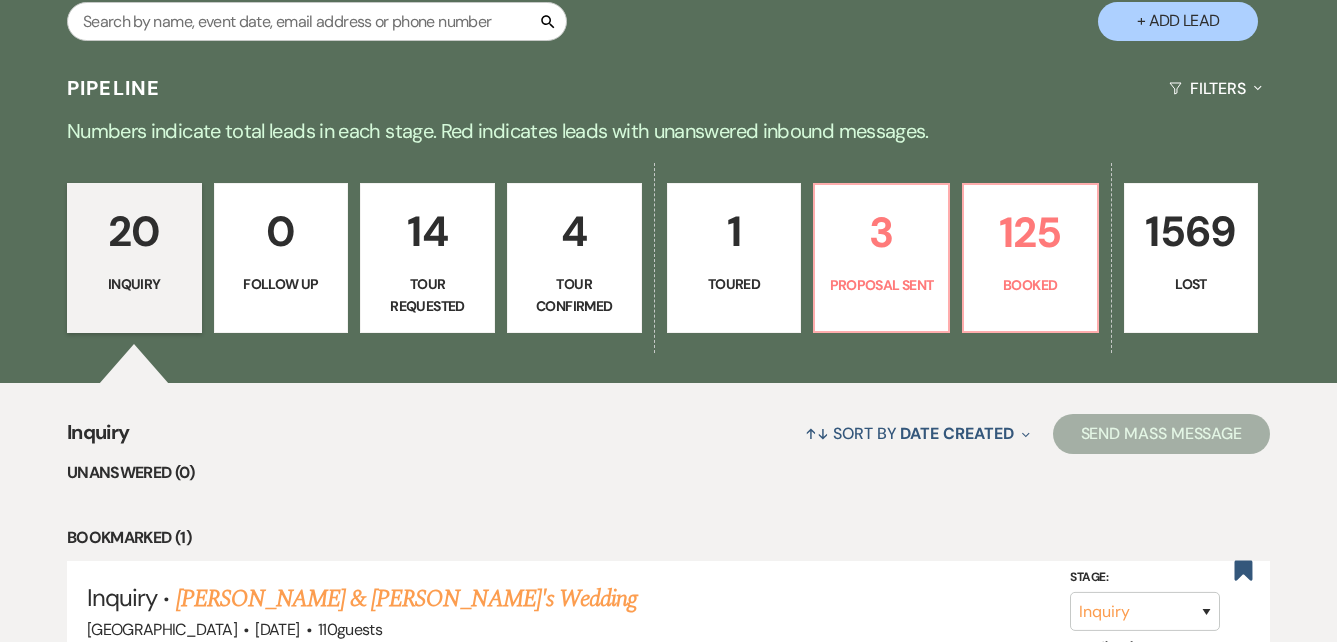 scroll, scrollTop: 400, scrollLeft: 0, axis: vertical 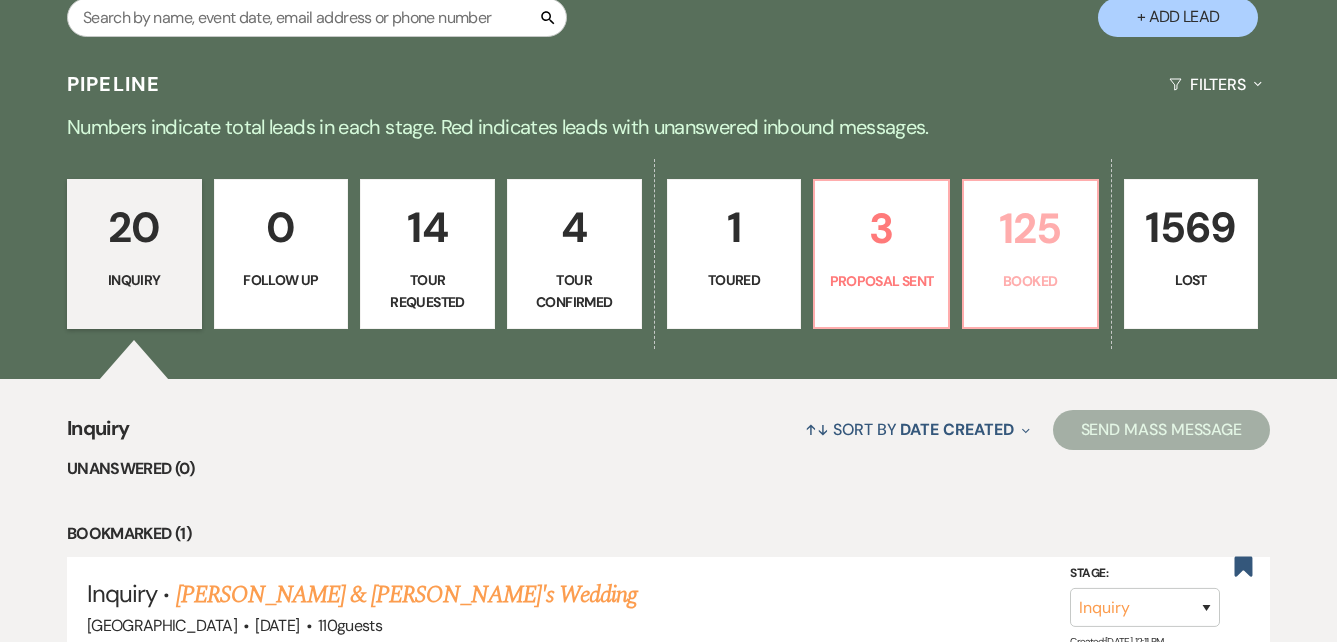 click on "125 Booked" at bounding box center (1030, 254) 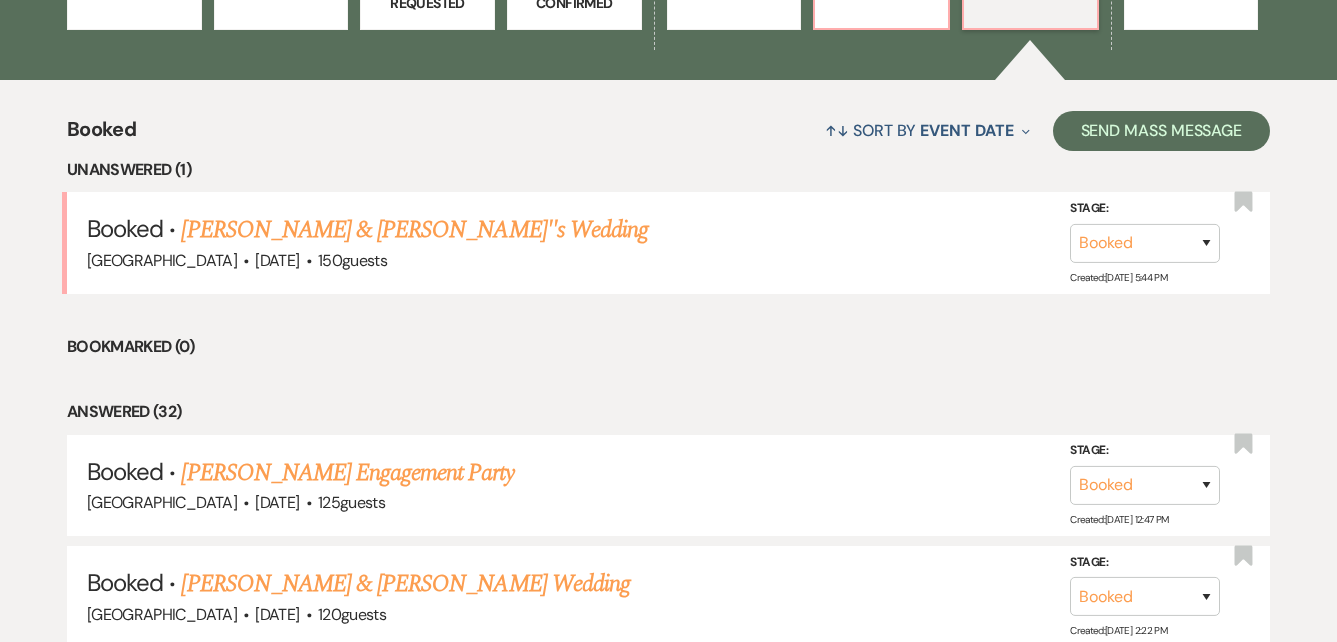 scroll, scrollTop: 700, scrollLeft: 0, axis: vertical 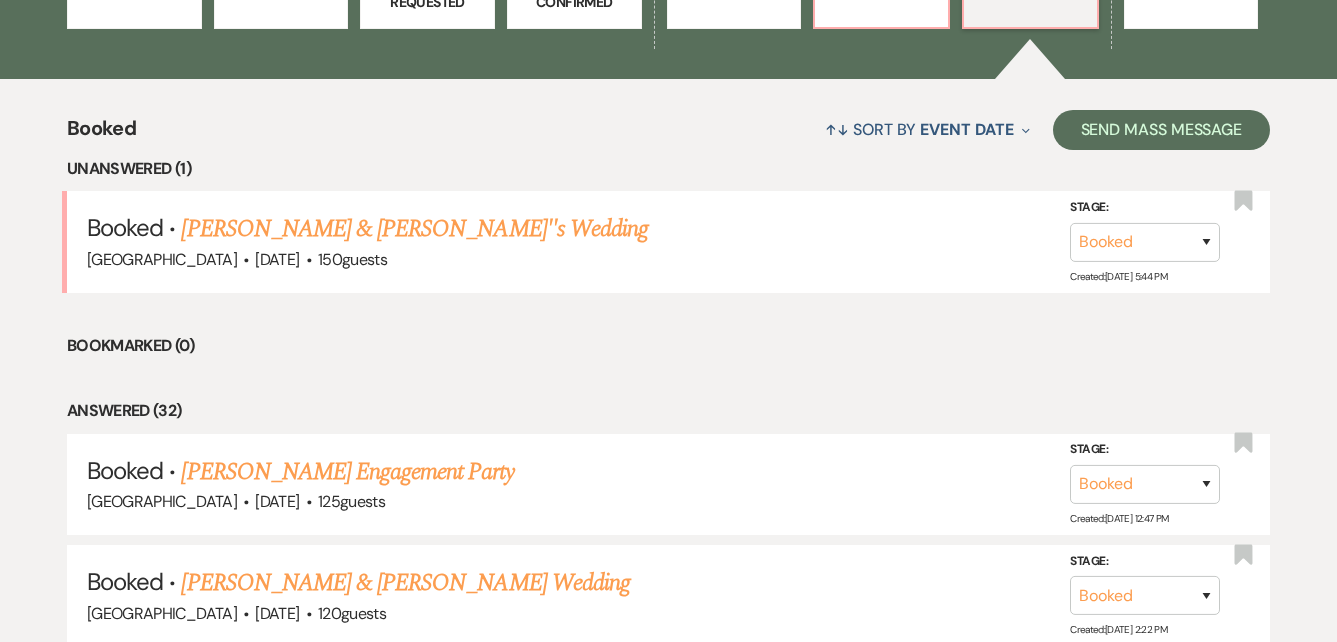 click on "[PERSON_NAME] & [PERSON_NAME]''s Wedding" at bounding box center [414, 229] 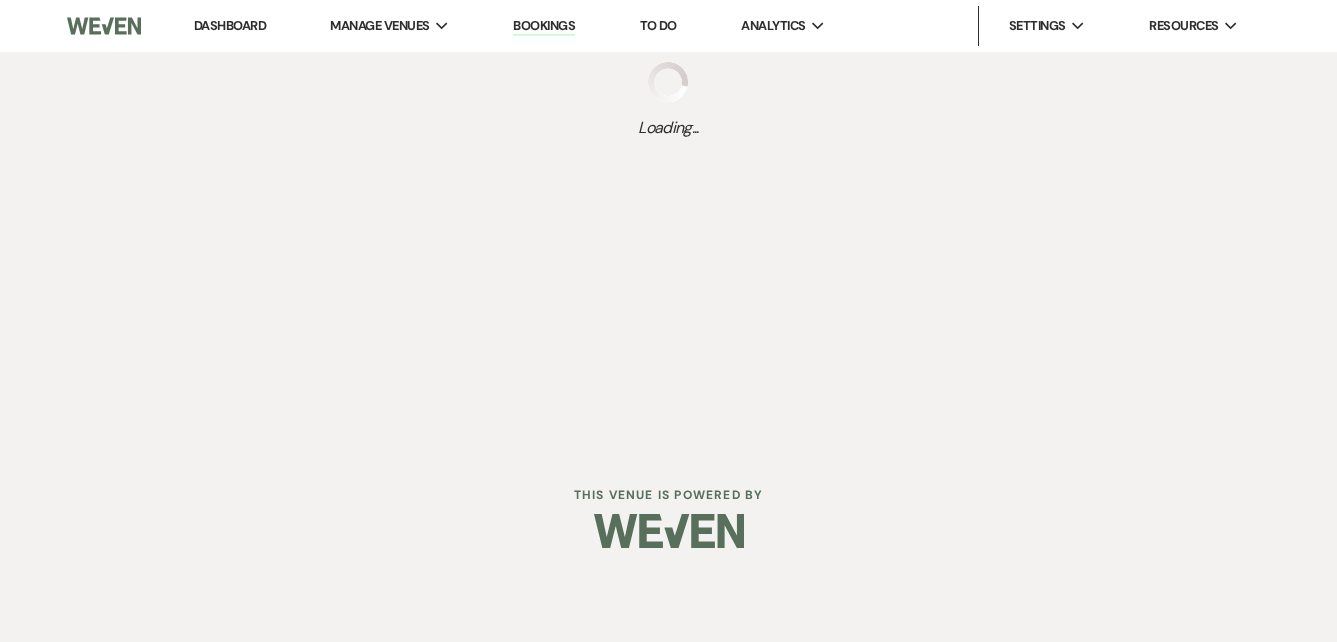 scroll, scrollTop: 0, scrollLeft: 0, axis: both 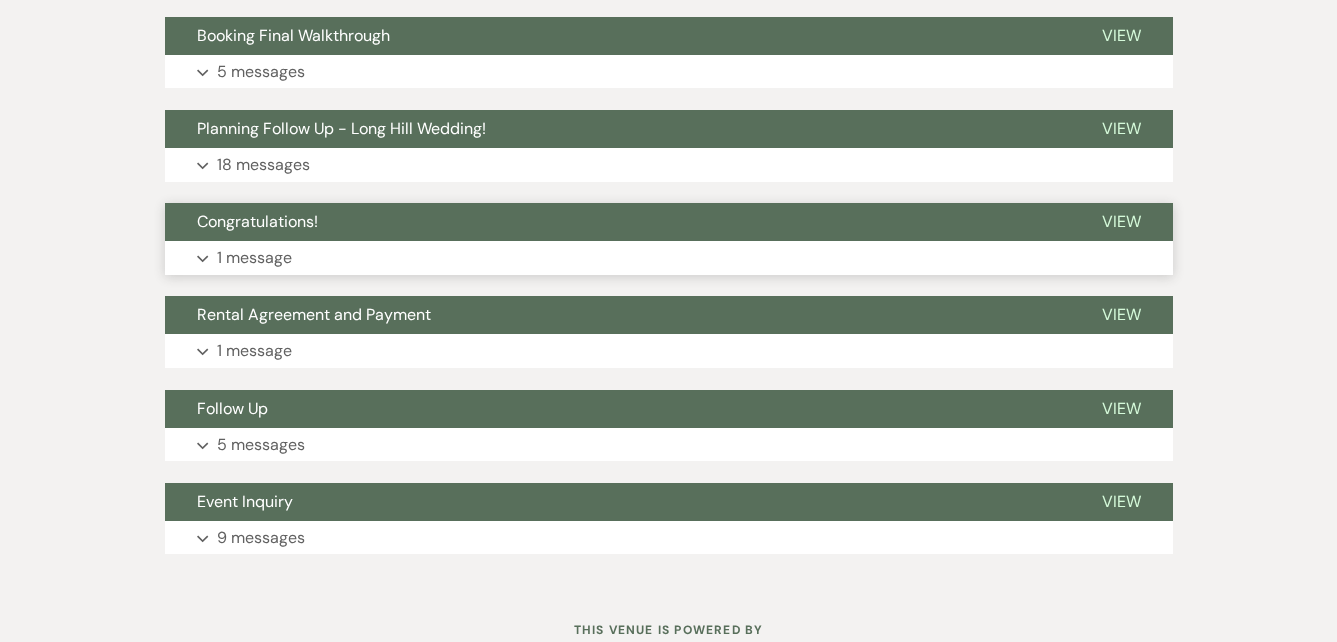 click on "Expand 1 message" at bounding box center (669, 258) 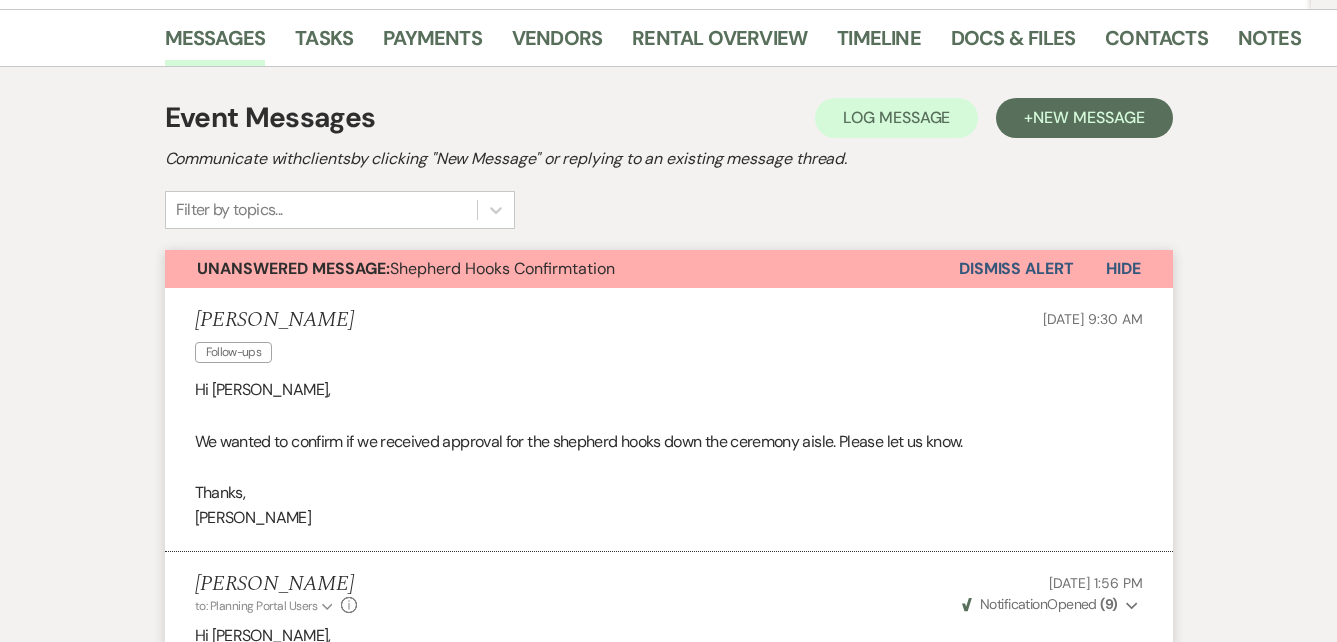 scroll, scrollTop: 0, scrollLeft: 0, axis: both 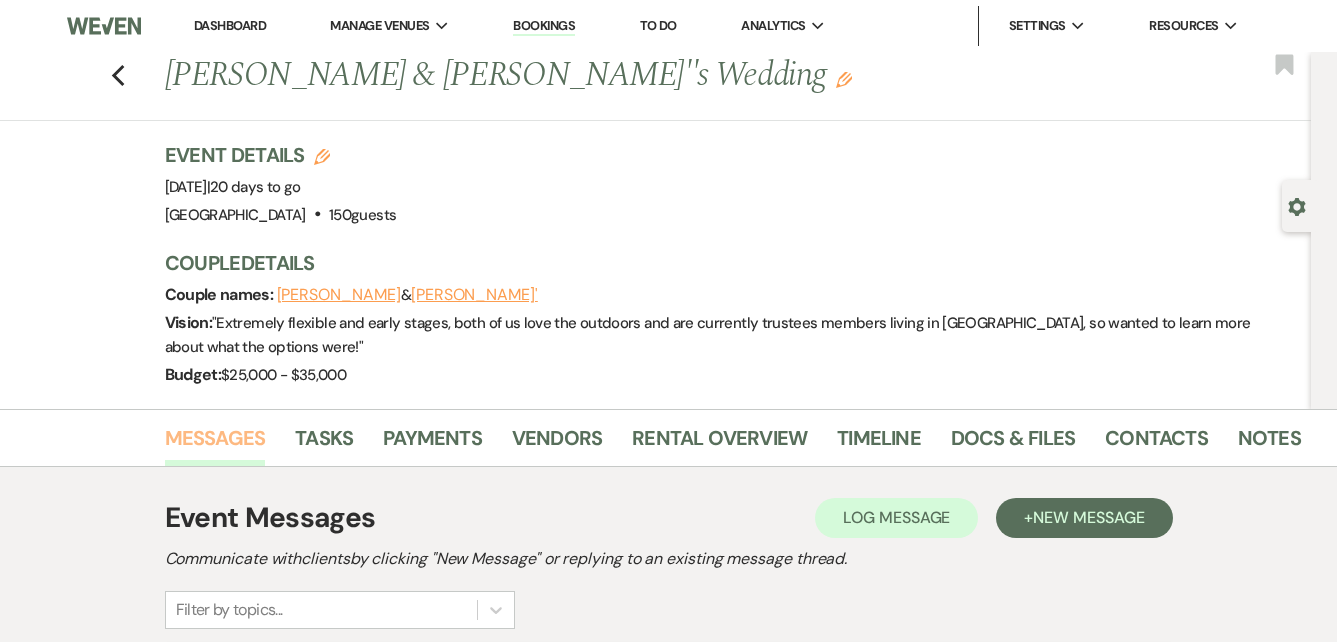 click on "Messages" at bounding box center (215, 444) 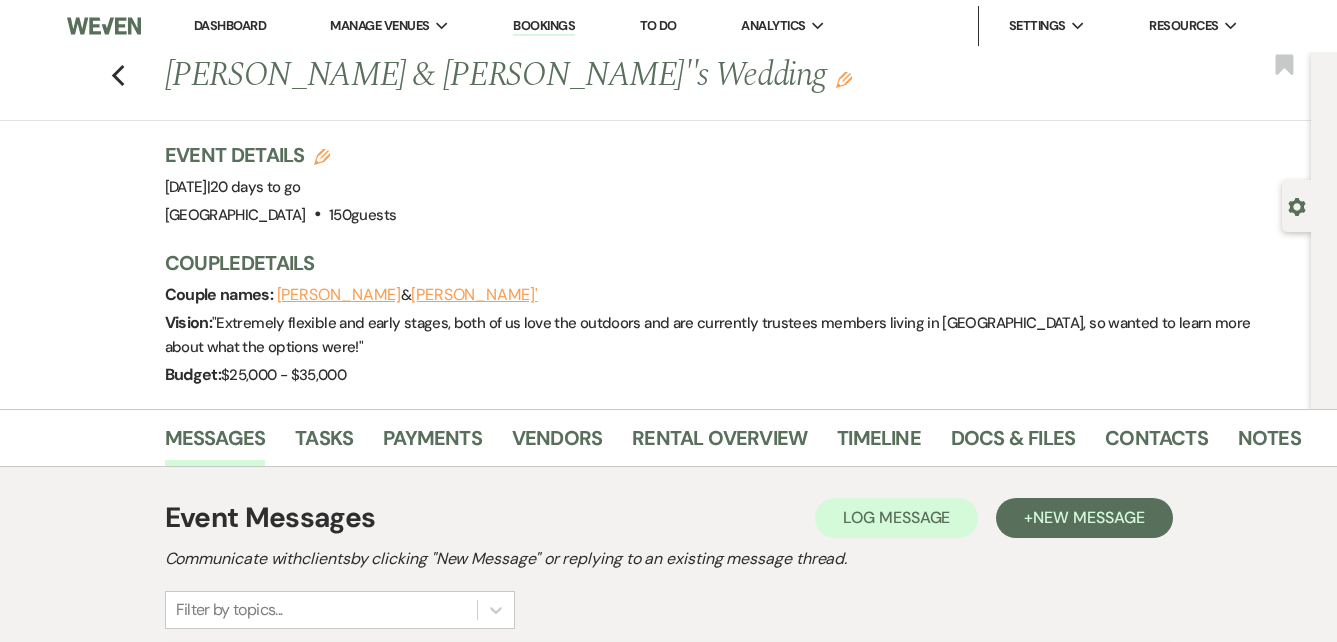 click on "Dashboard" at bounding box center [230, 25] 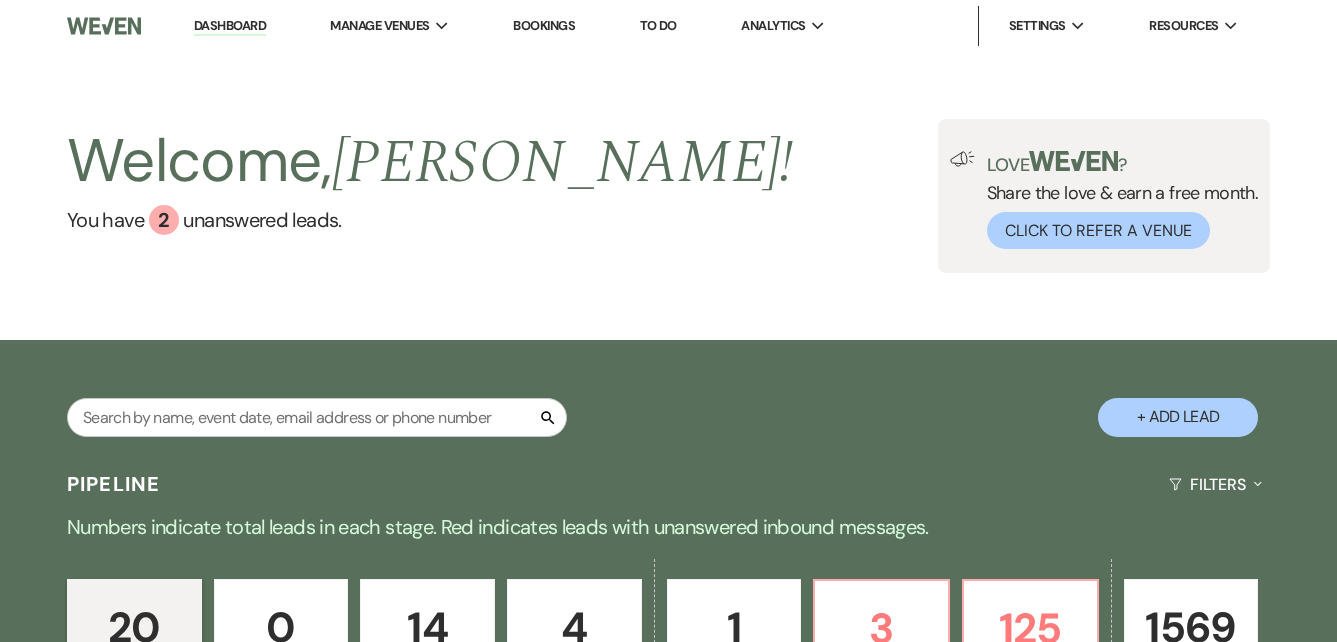 scroll, scrollTop: 300, scrollLeft: 0, axis: vertical 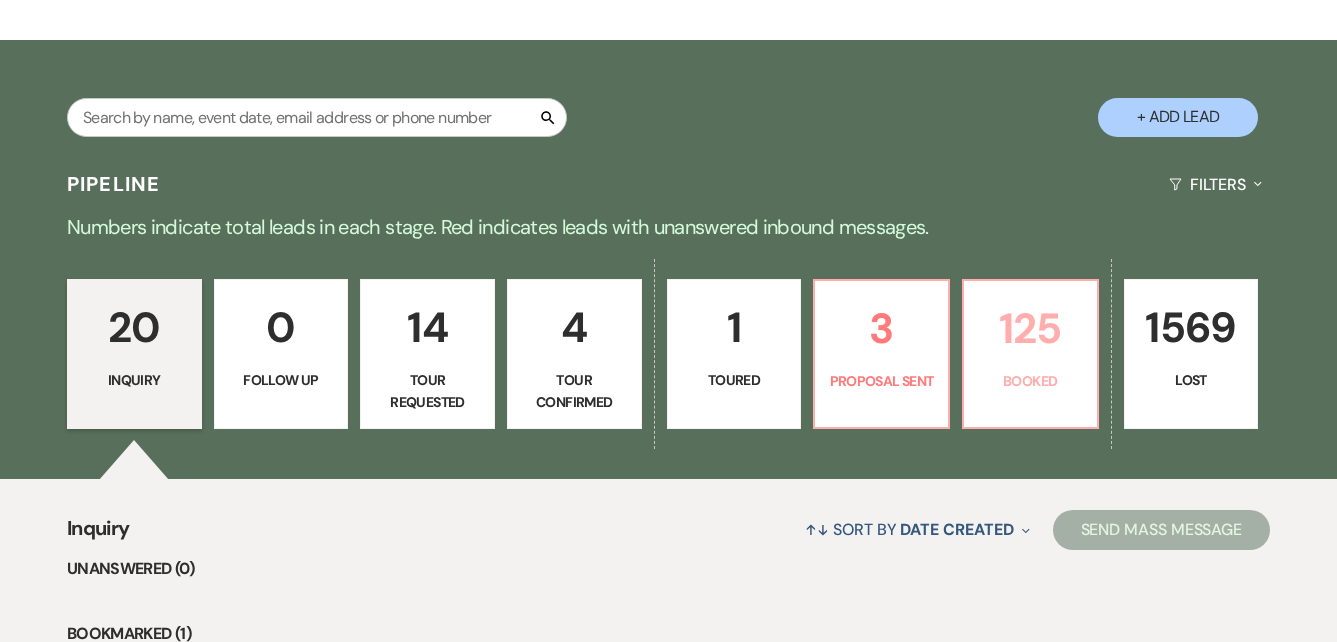 click on "125 Booked" at bounding box center [1030, 354] 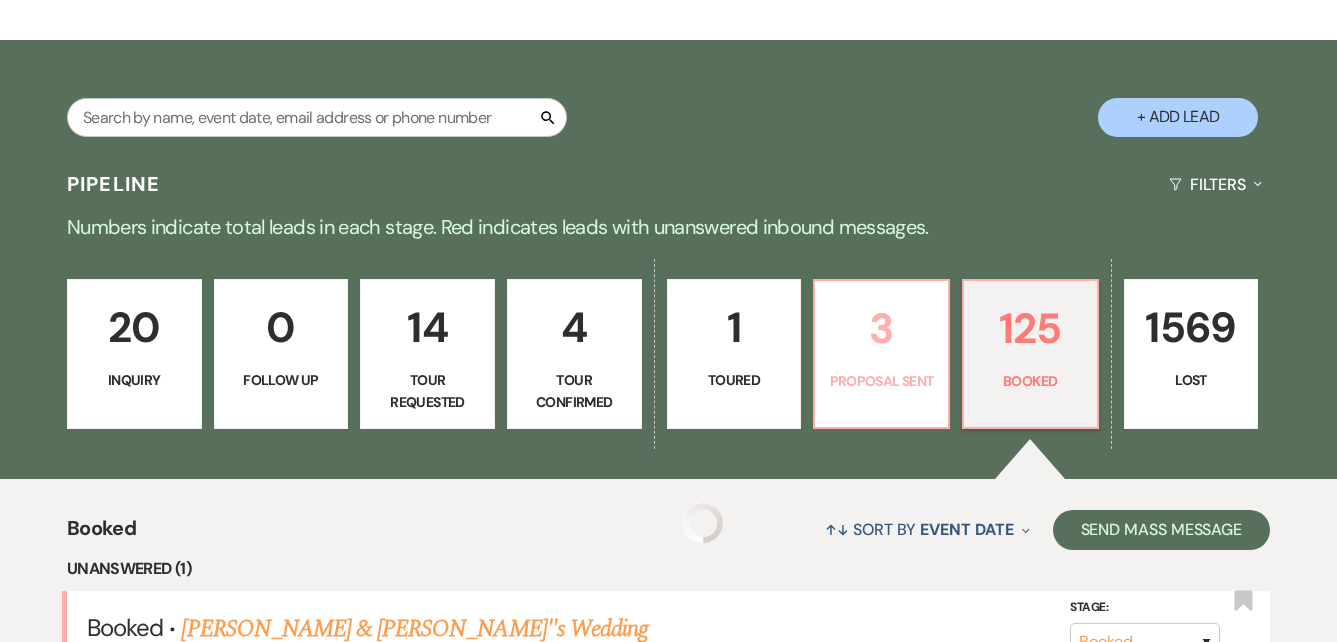 click on "3" at bounding box center [881, 328] 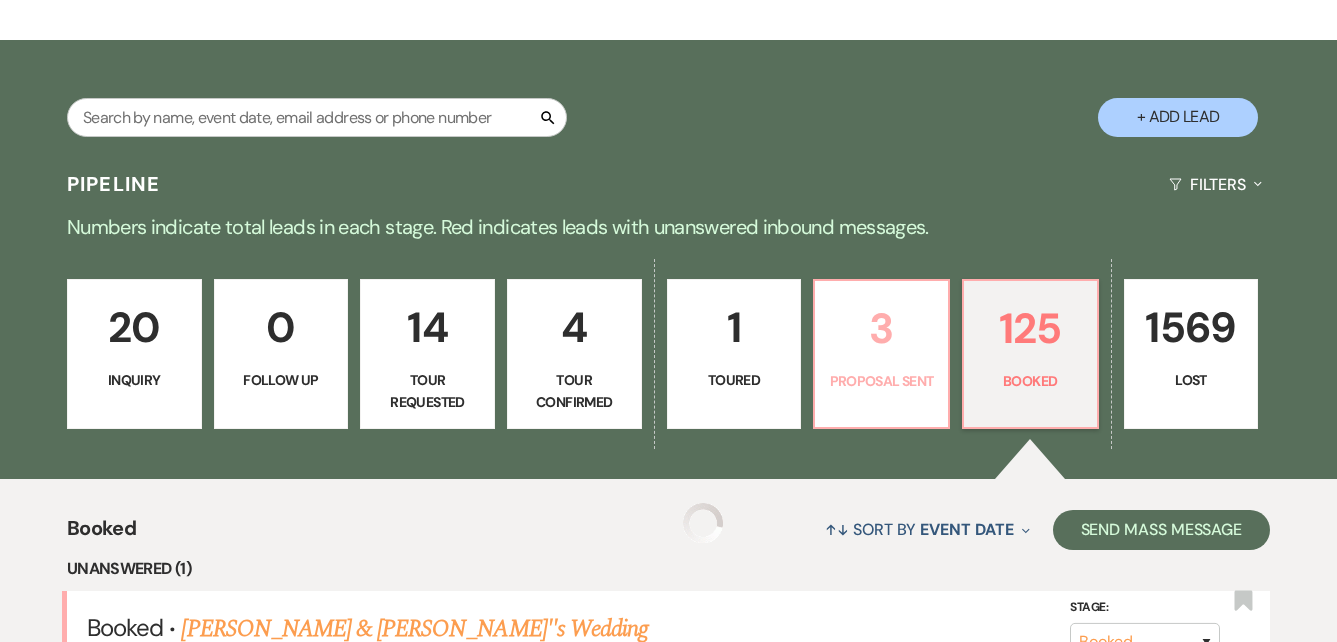 select on "6" 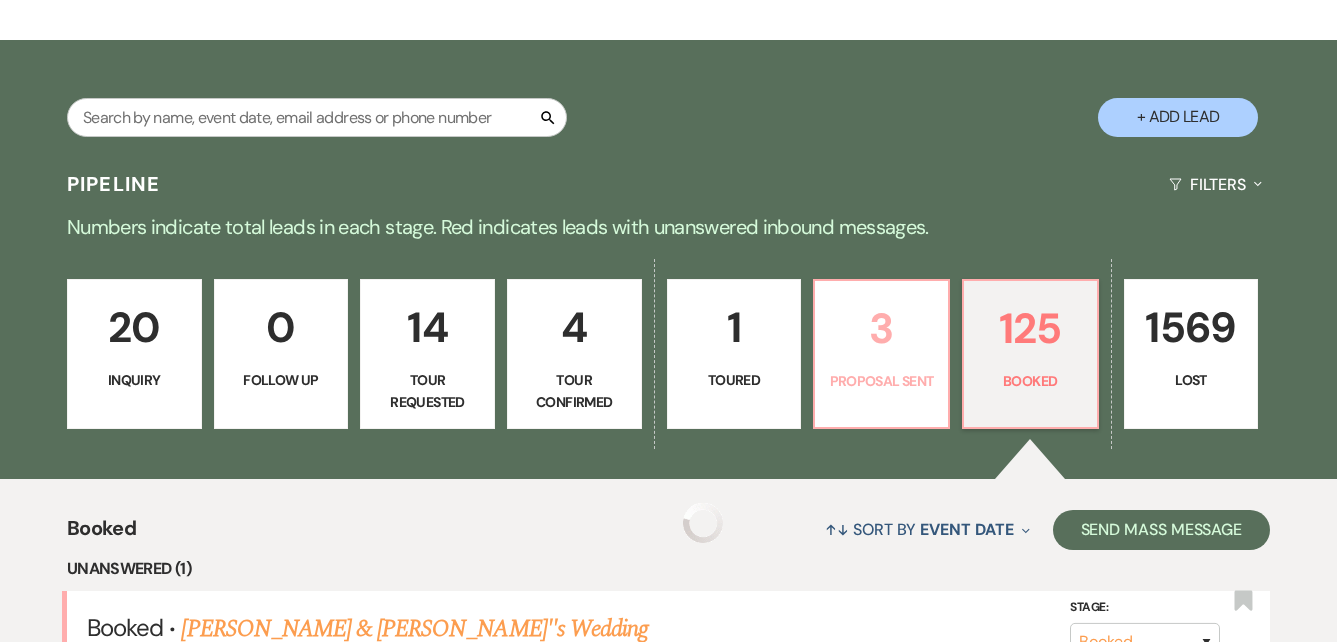 select on "6" 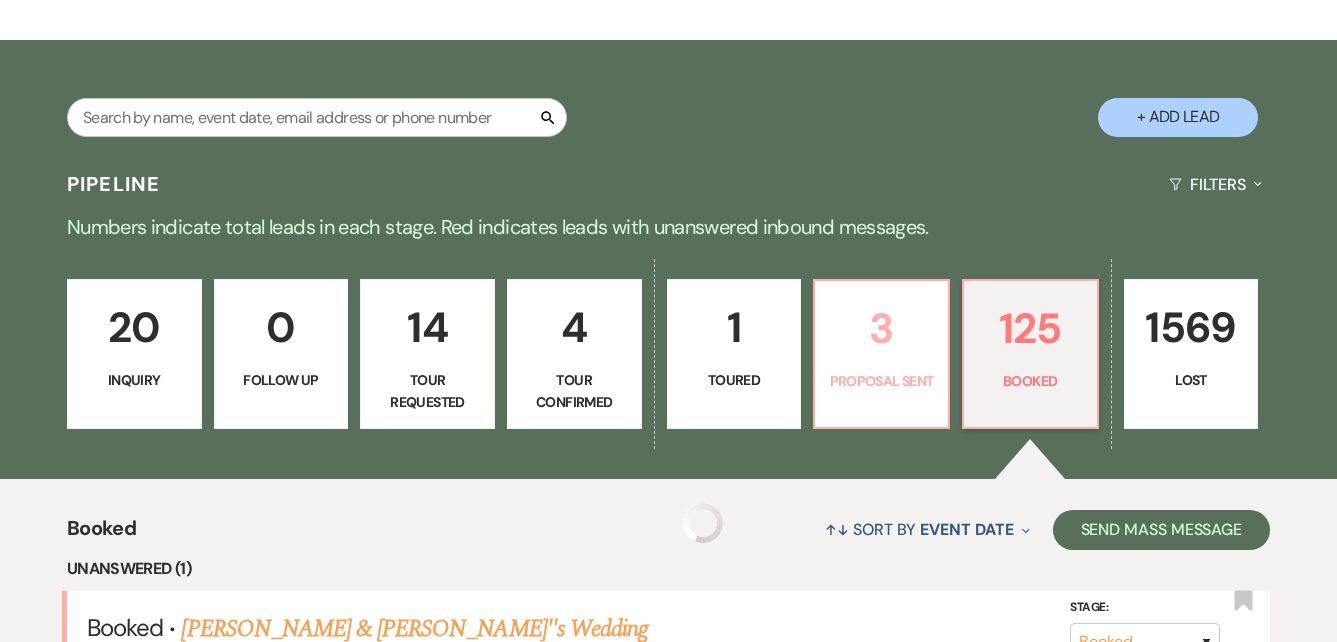 select on "6" 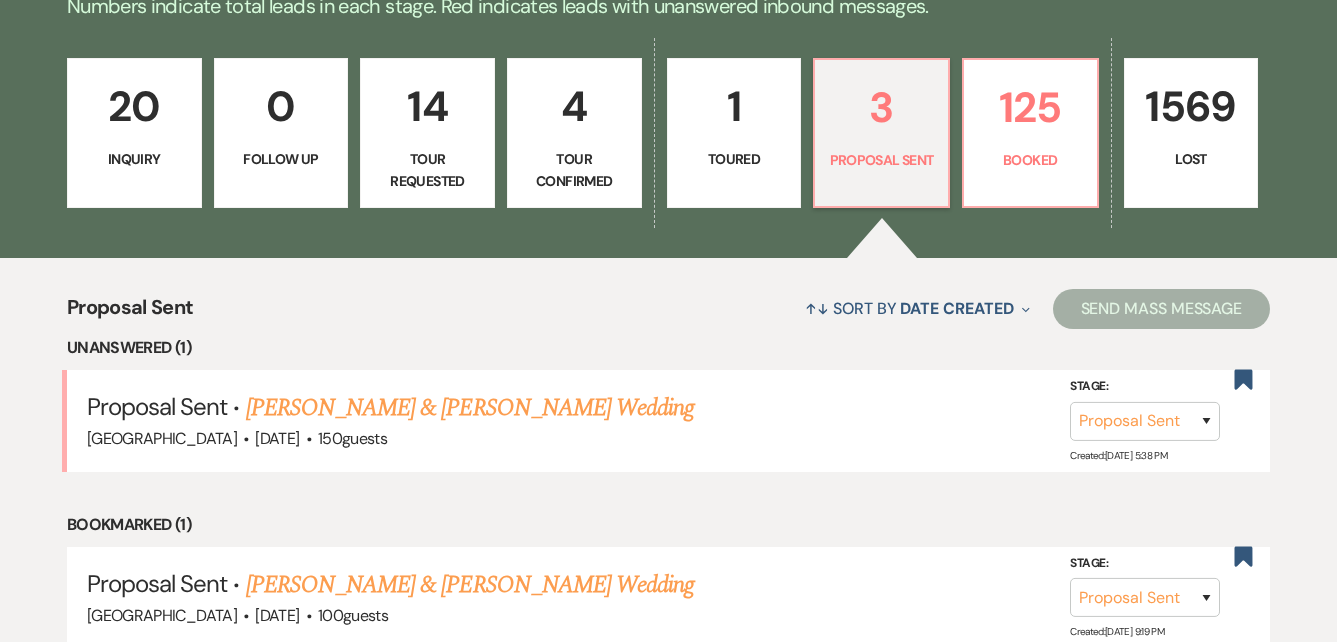 scroll, scrollTop: 700, scrollLeft: 0, axis: vertical 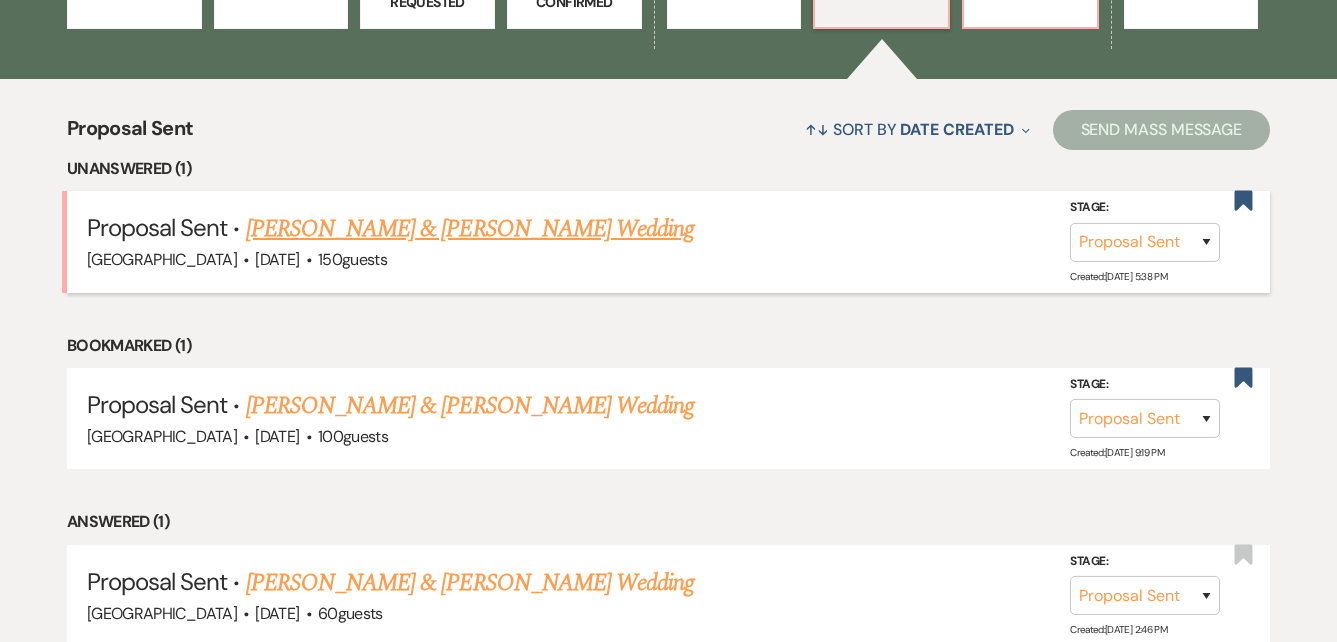 click on "[PERSON_NAME] & [PERSON_NAME] Wedding" at bounding box center (470, 229) 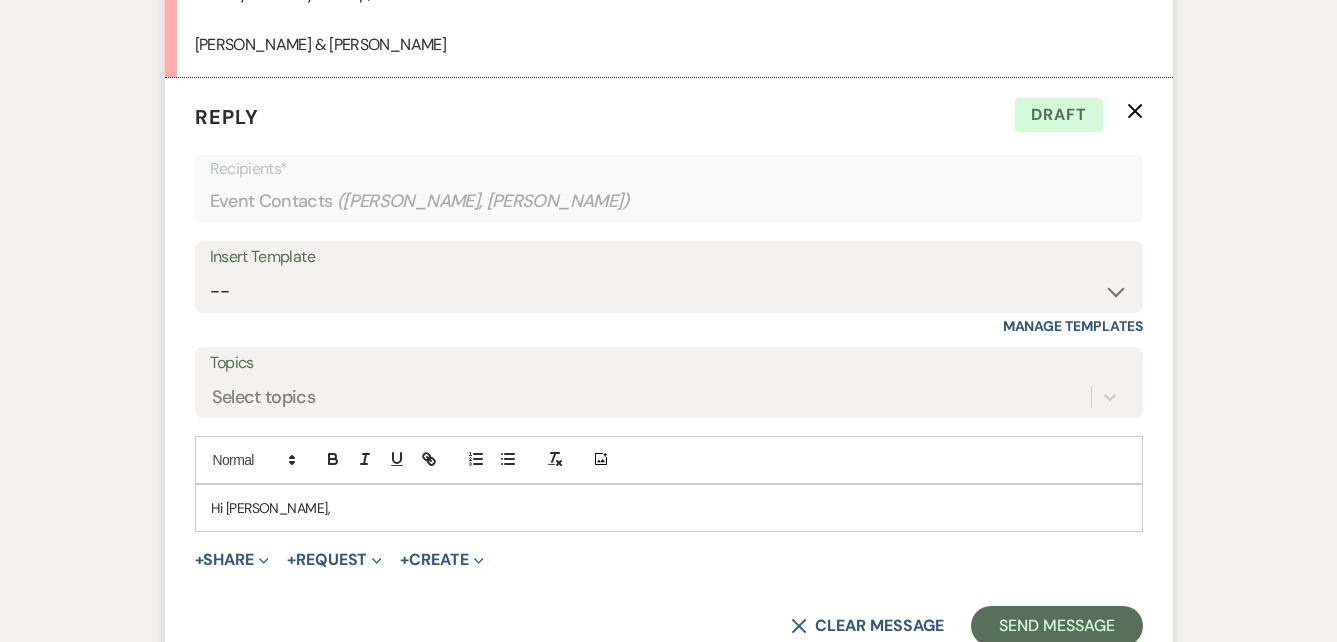 scroll, scrollTop: 2301, scrollLeft: 0, axis: vertical 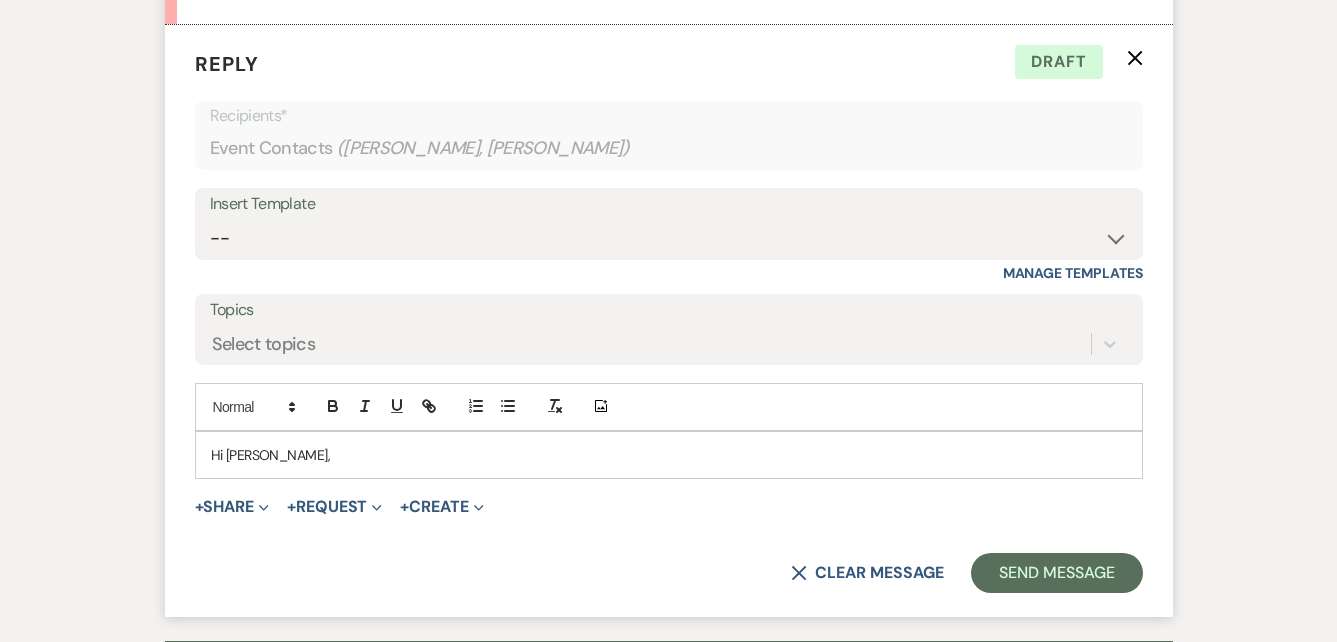 click on "Hi [PERSON_NAME]," at bounding box center [669, 455] 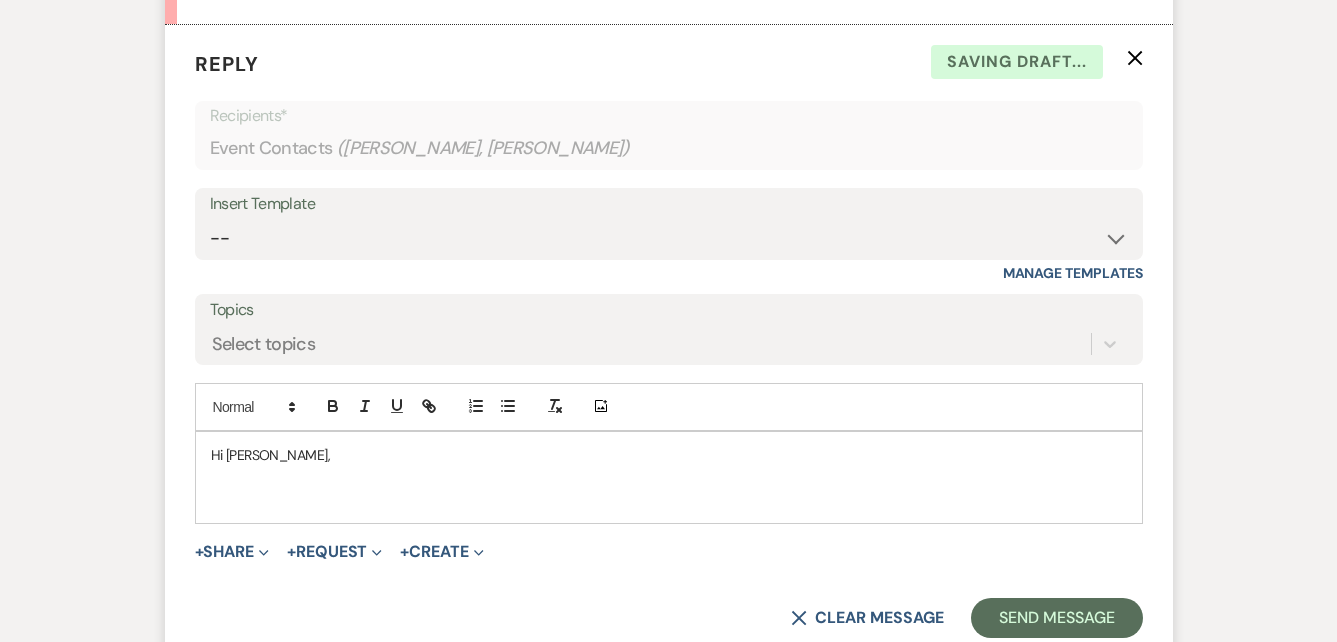 type 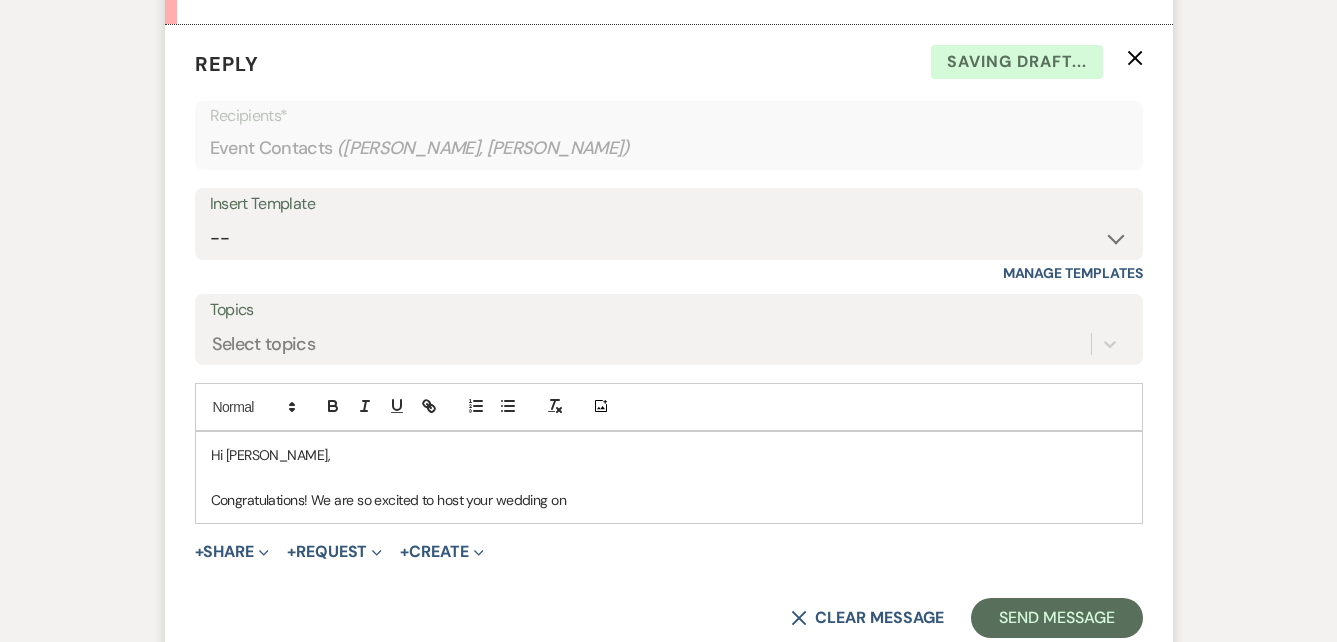 click on "Congratulations! We are so excited to host your wedding on" at bounding box center [669, 500] 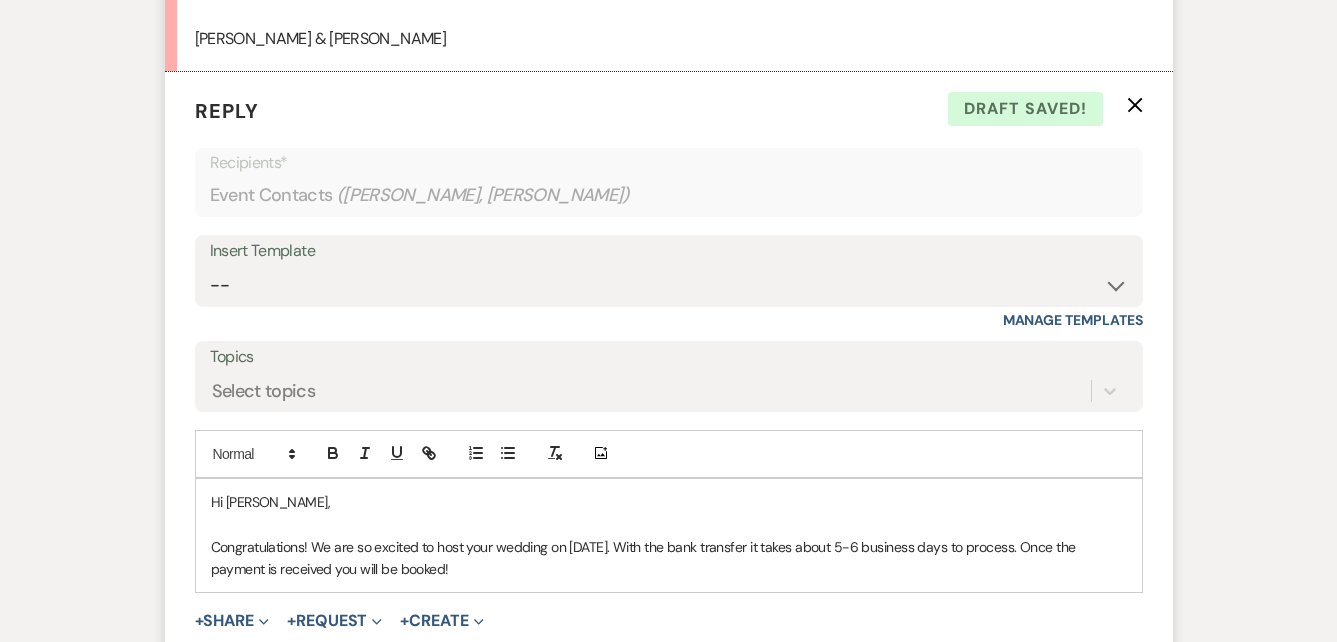 scroll, scrollTop: 2301, scrollLeft: 0, axis: vertical 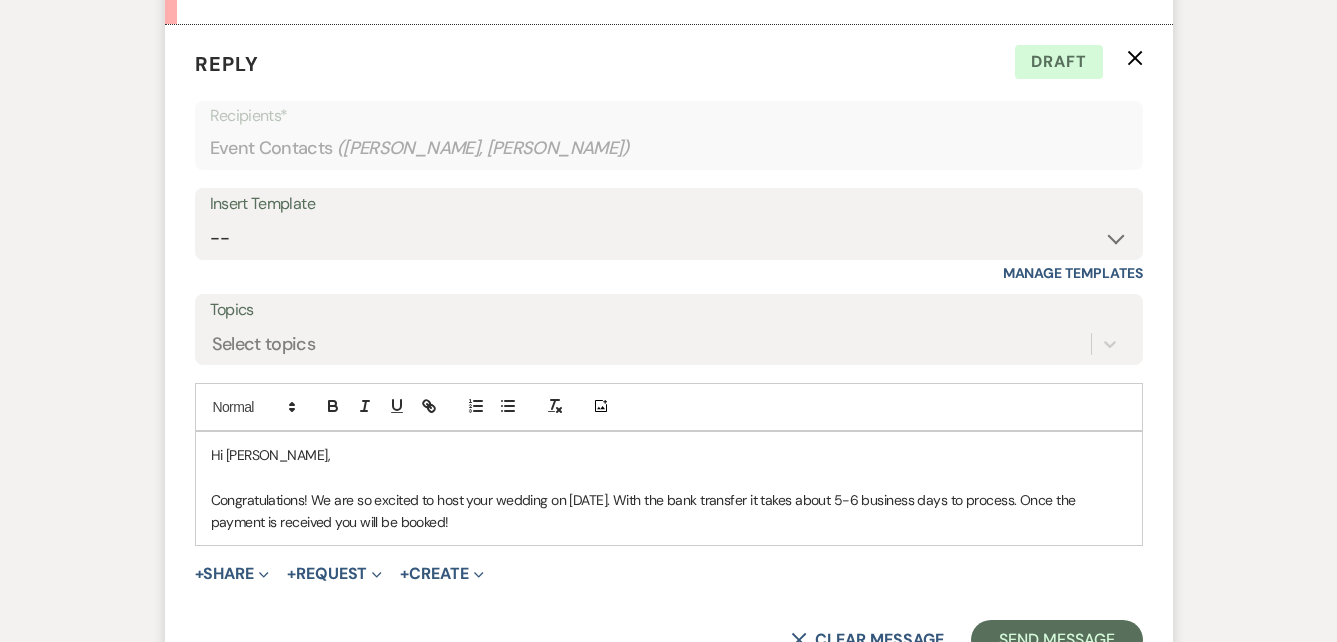 click at bounding box center [669, 477] 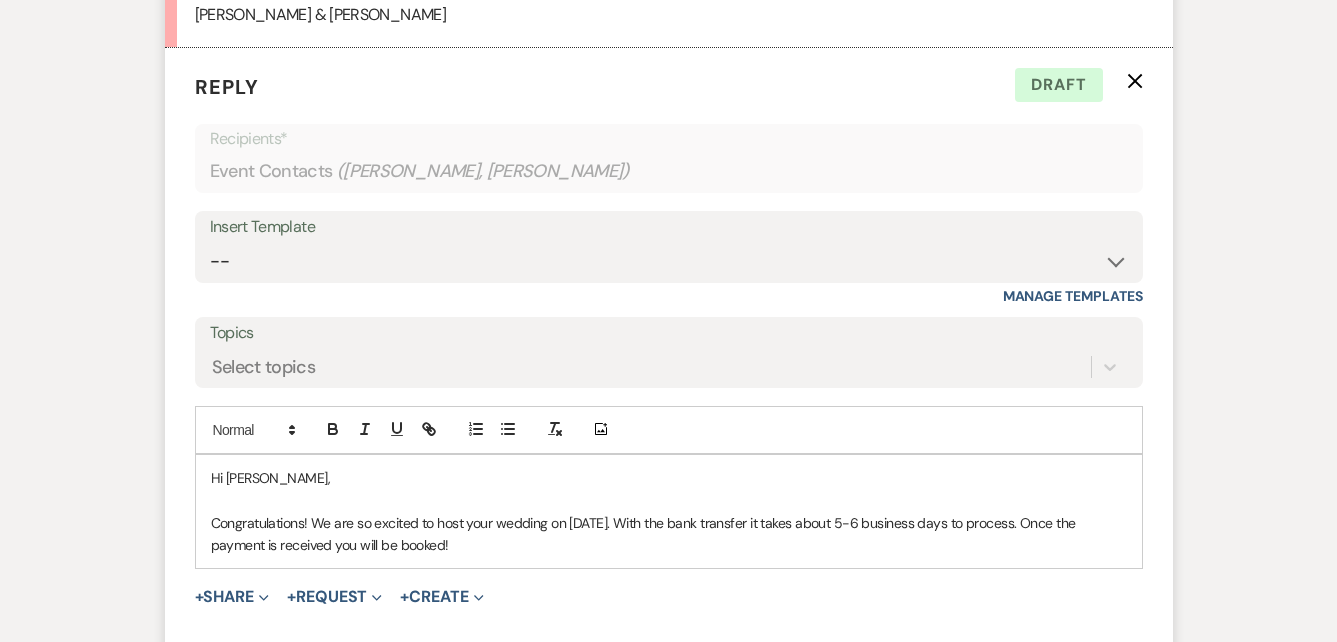 scroll, scrollTop: 2401, scrollLeft: 0, axis: vertical 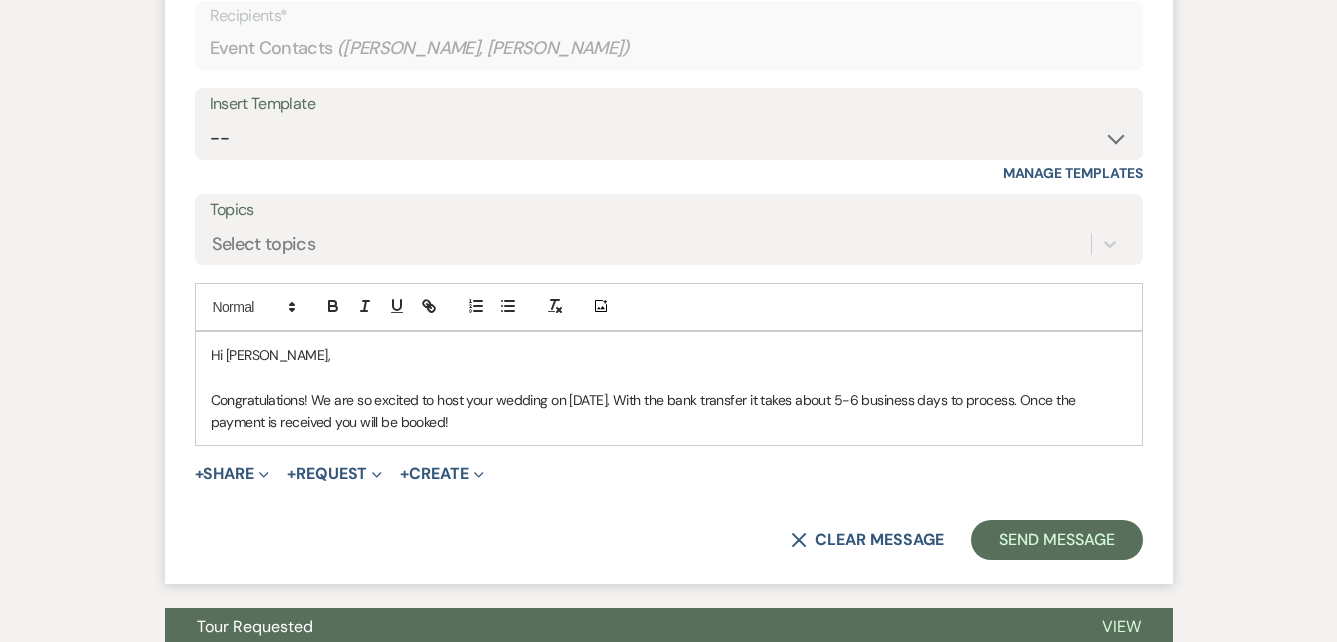 click on "Congratulations! We are so excited to host your wedding on [DATE]. With the bank transfer it takes about 5-6 business days to process. Once the payment is received you will be booked!" at bounding box center [669, 411] 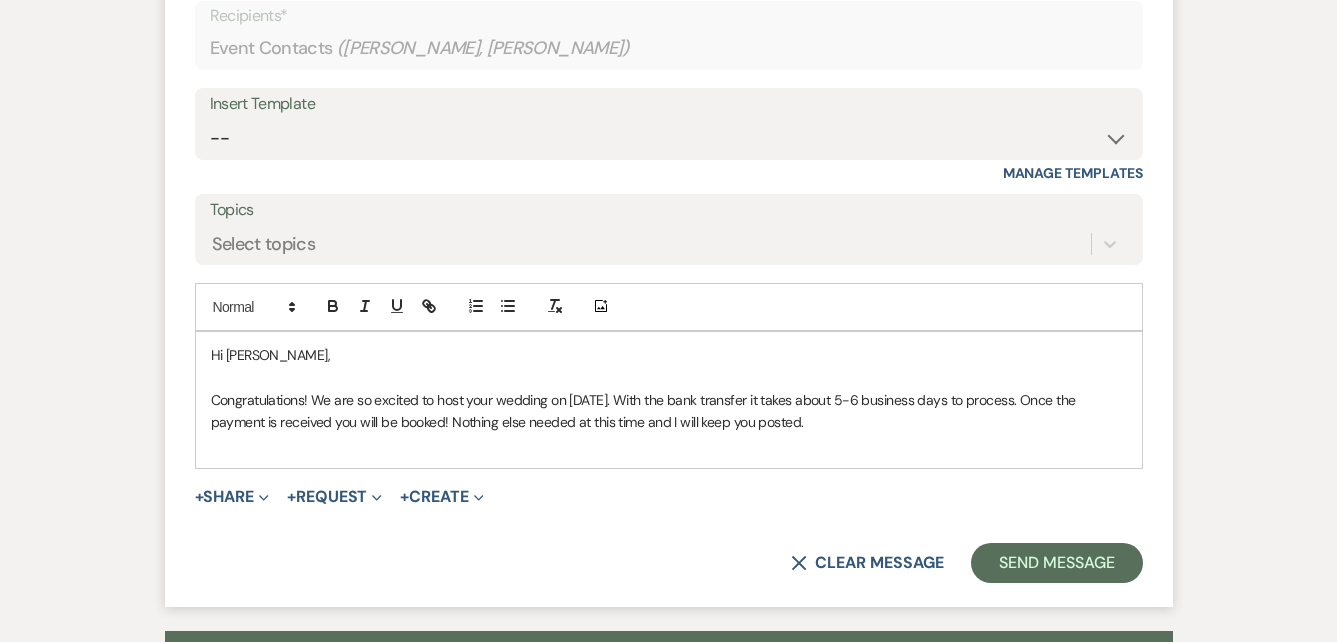 click on "Congratulations! We are so excited to host your wedding on [DATE]. With the bank transfer it takes about 5-6 business days to process. Once the payment is received you will be booked! Nothing else needed at this time and I will keep you posted." at bounding box center (669, 411) 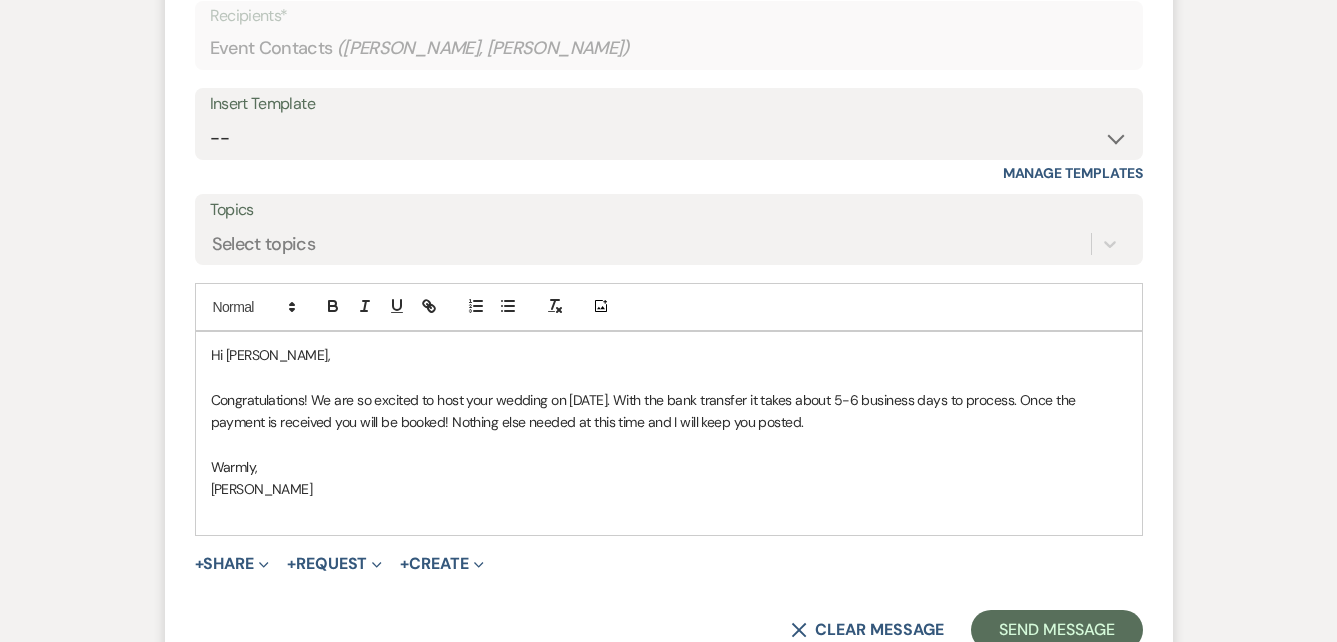 click on "Congratulations! We are so excited to host your wedding on [DATE]. With the bank transfer it takes about 5-6 business days to process. Once the payment is received you will be booked! Nothing else needed at this time and I will keep you posted." at bounding box center (669, 411) 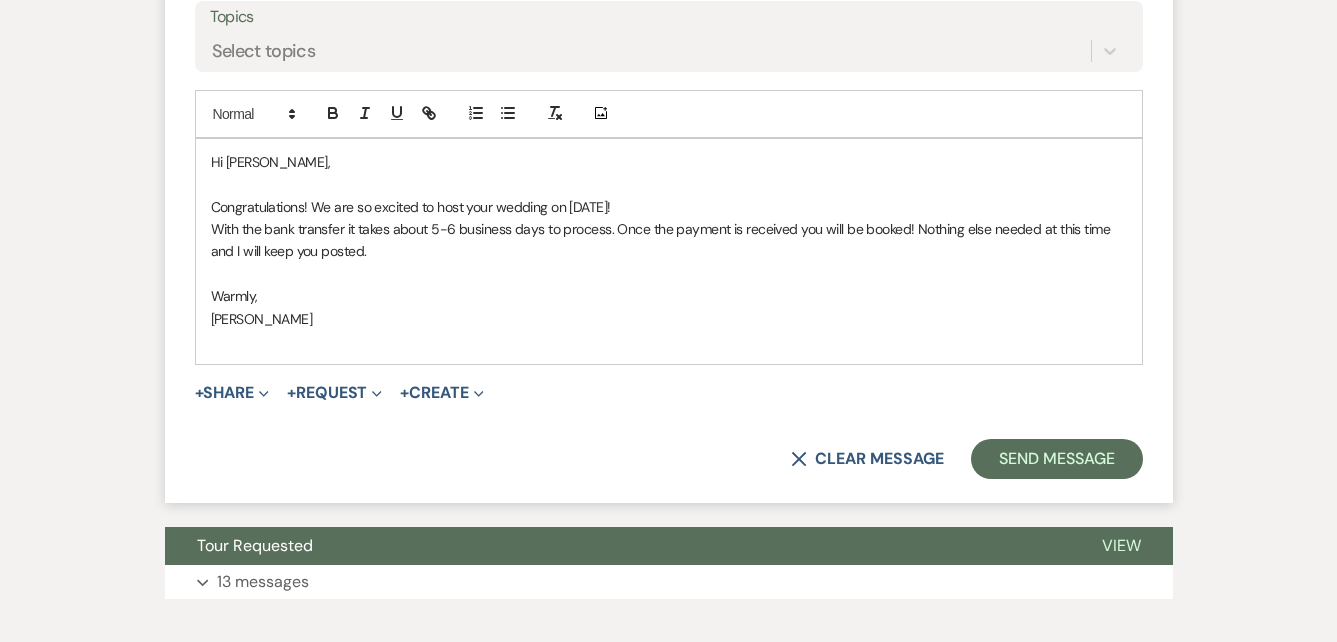 scroll, scrollTop: 2601, scrollLeft: 0, axis: vertical 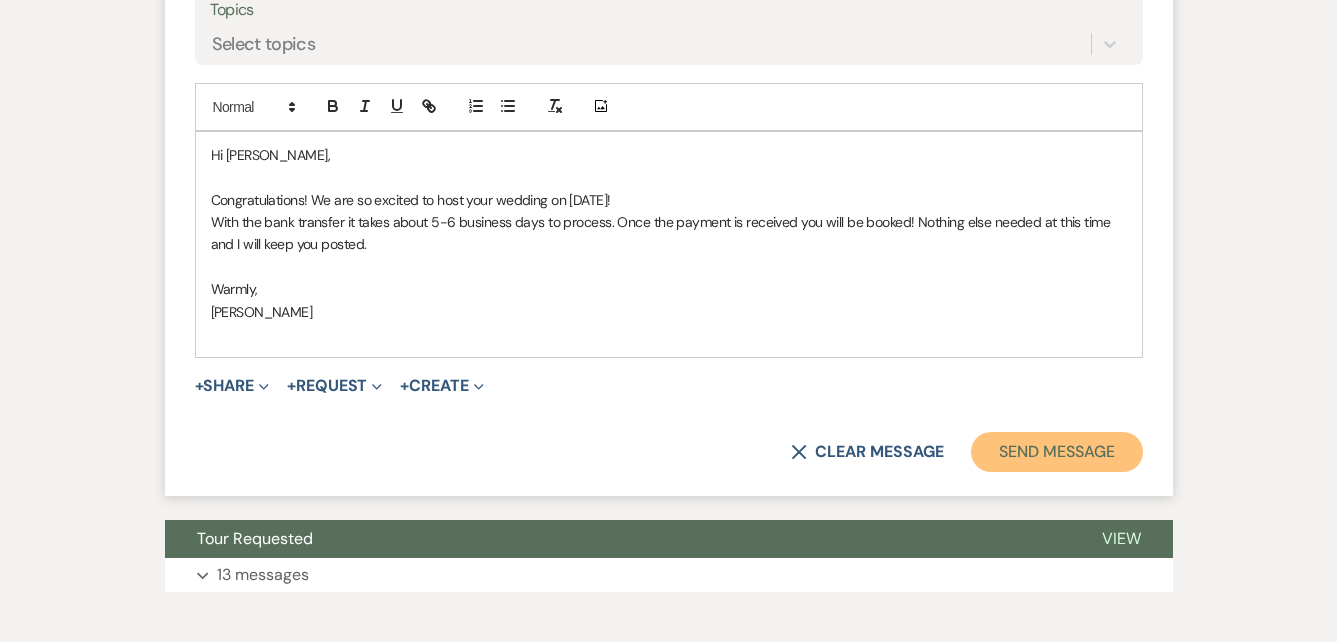 click on "Send Message" at bounding box center [1056, 452] 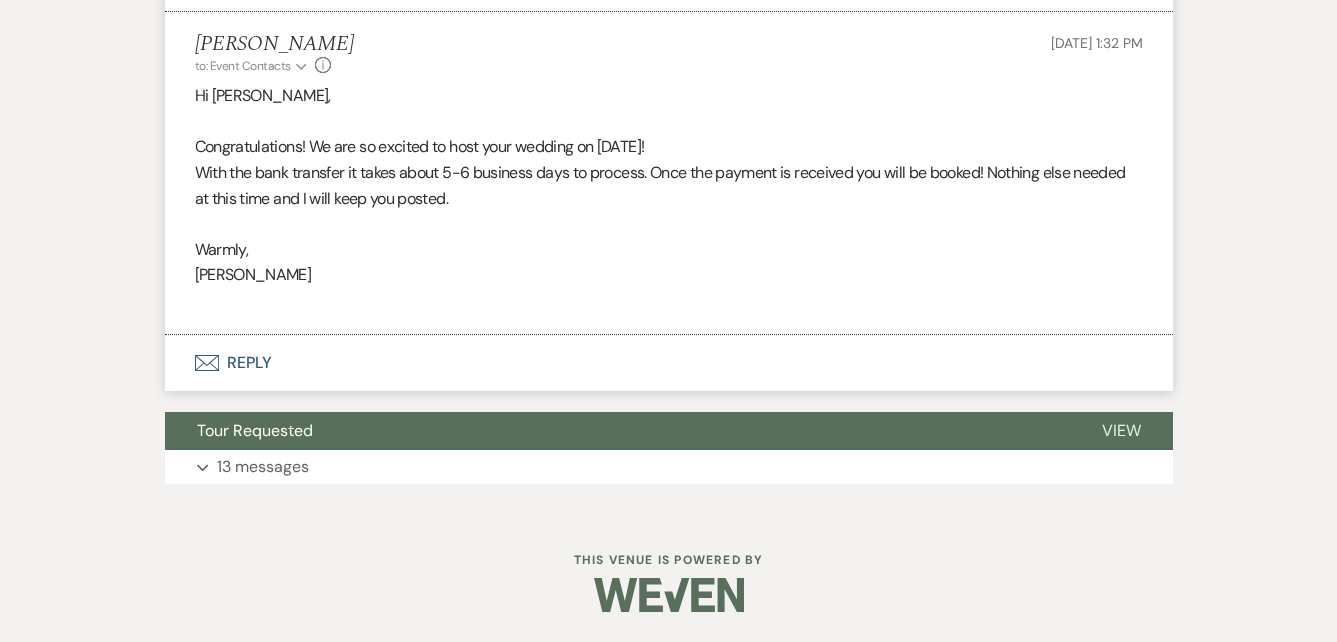 scroll, scrollTop: 2314, scrollLeft: 0, axis: vertical 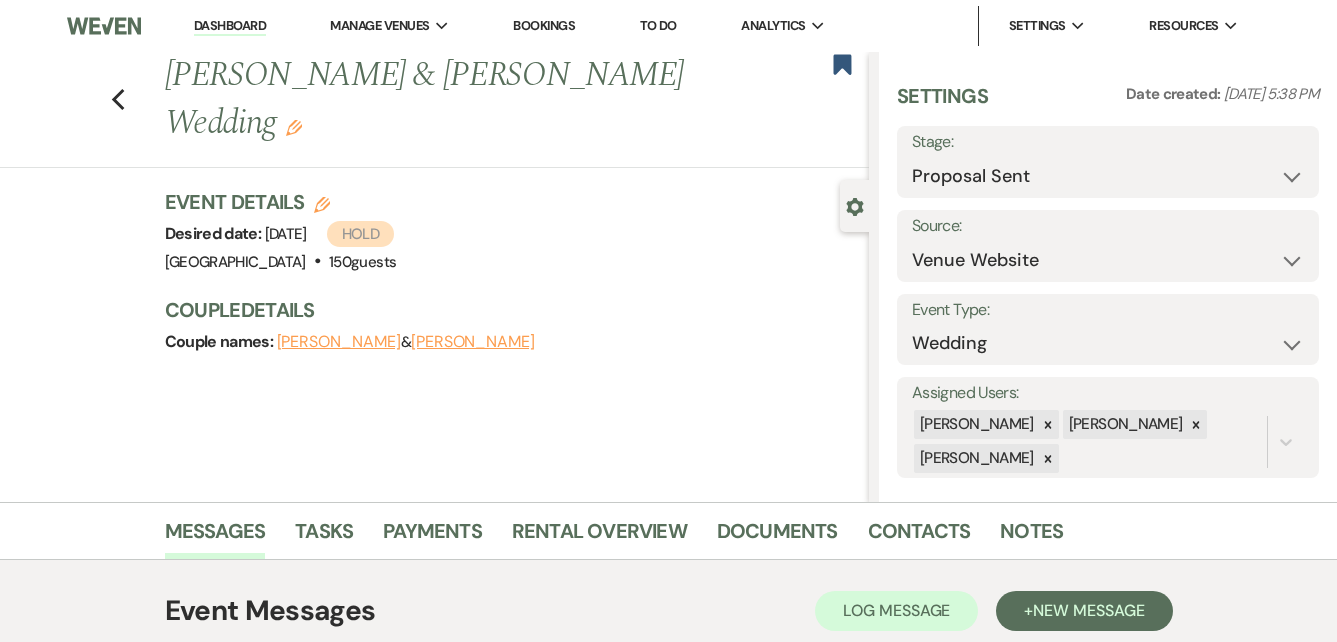 click on "Dashboard" at bounding box center [230, 26] 